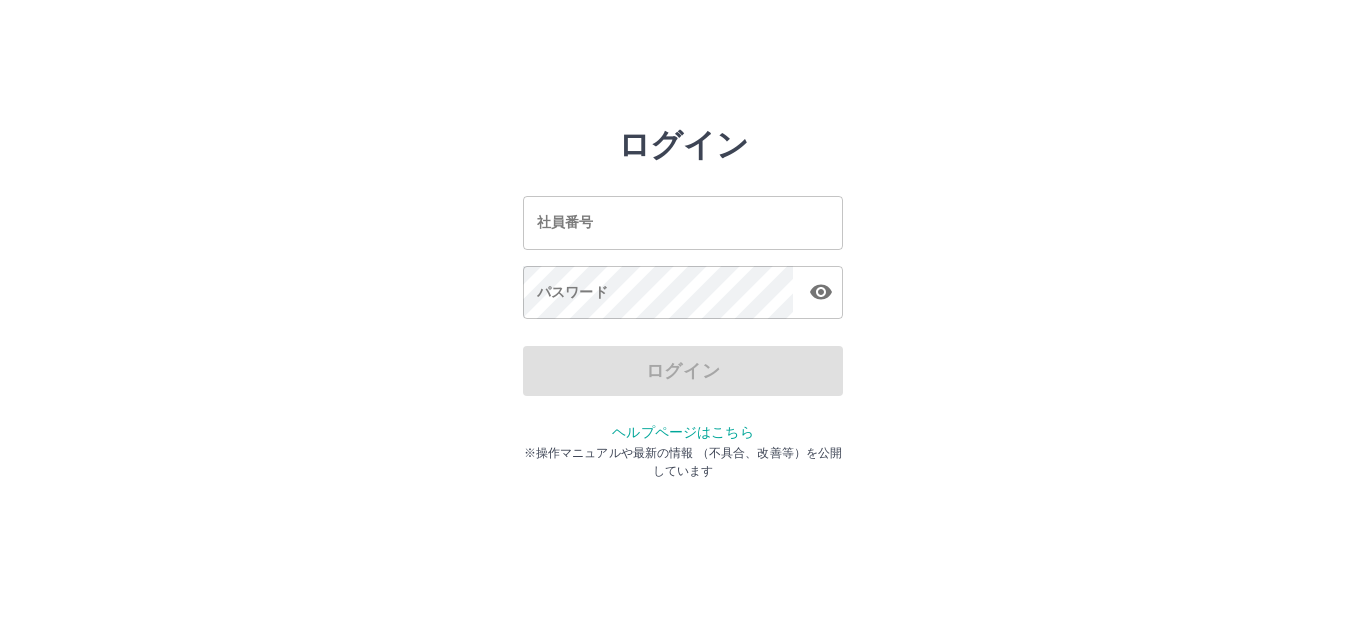 scroll, scrollTop: 0, scrollLeft: 0, axis: both 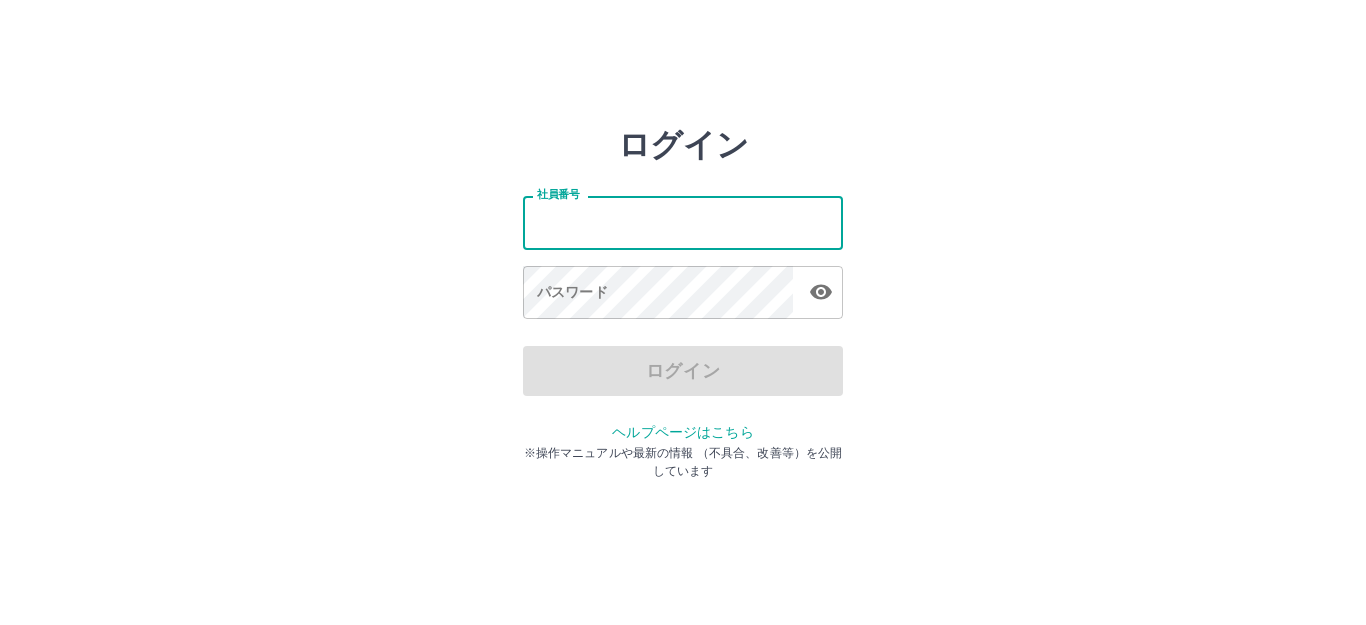 drag, startPoint x: 0, startPoint y: 0, endPoint x: 626, endPoint y: 236, distance: 669.00824 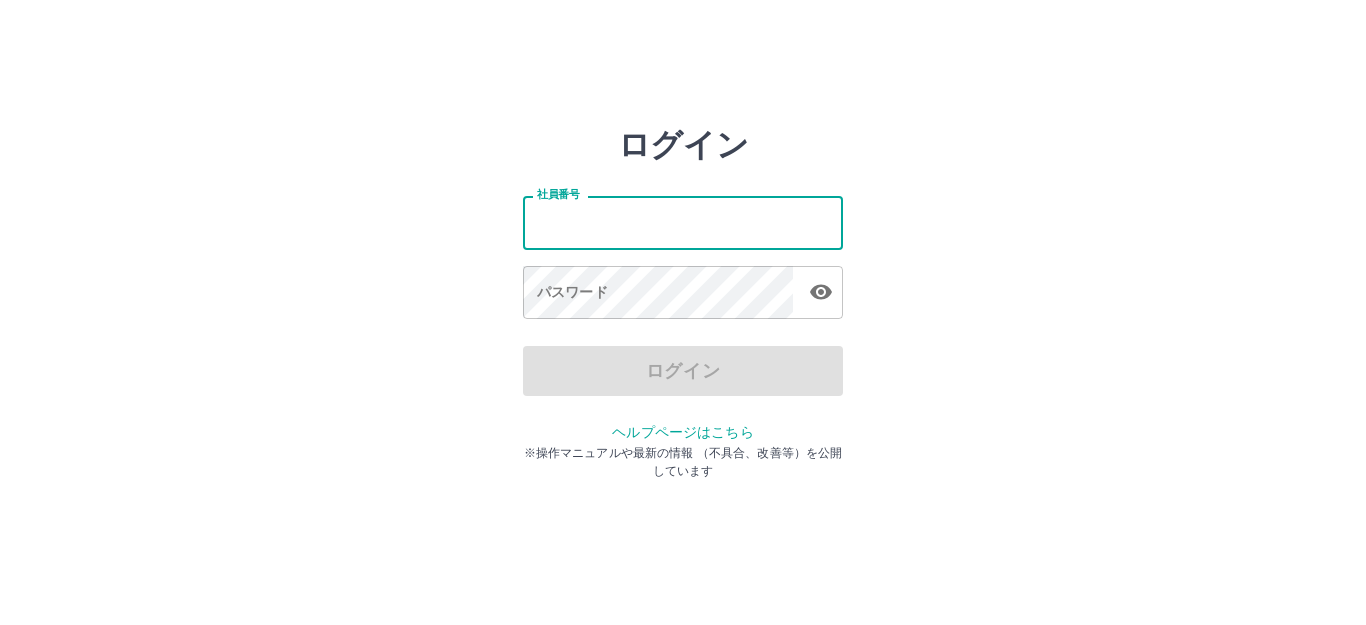 type on "*******" 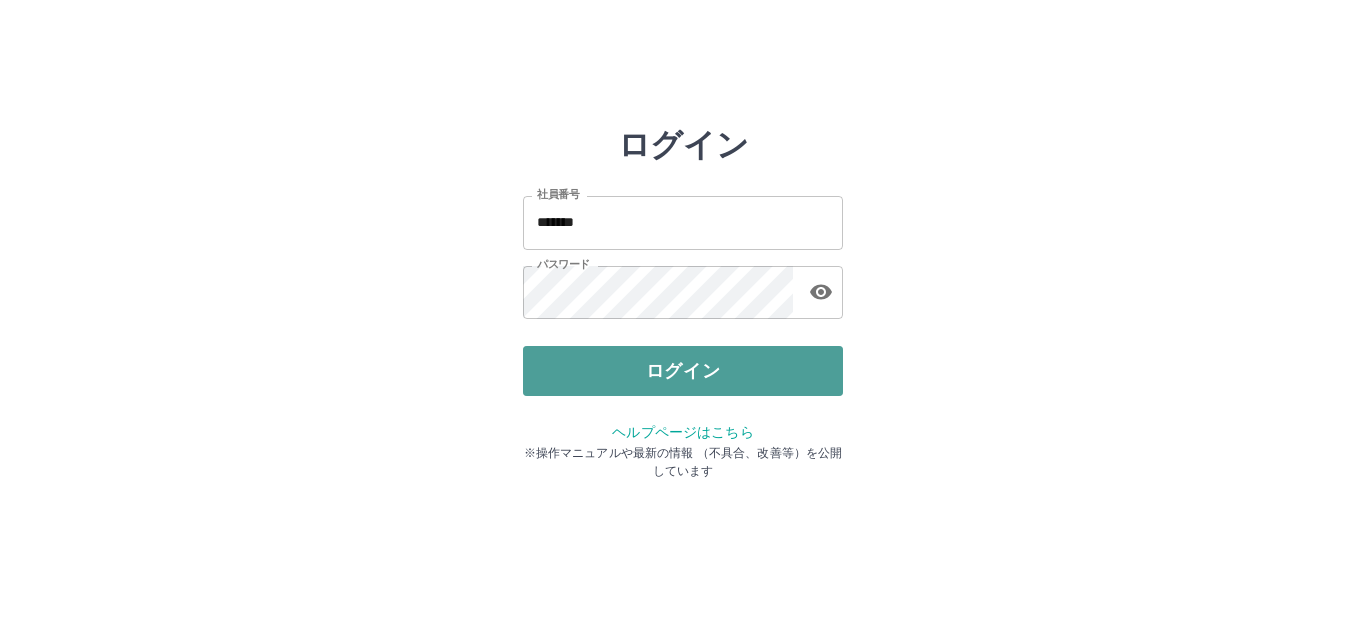 click on "ログイン" at bounding box center [683, 371] 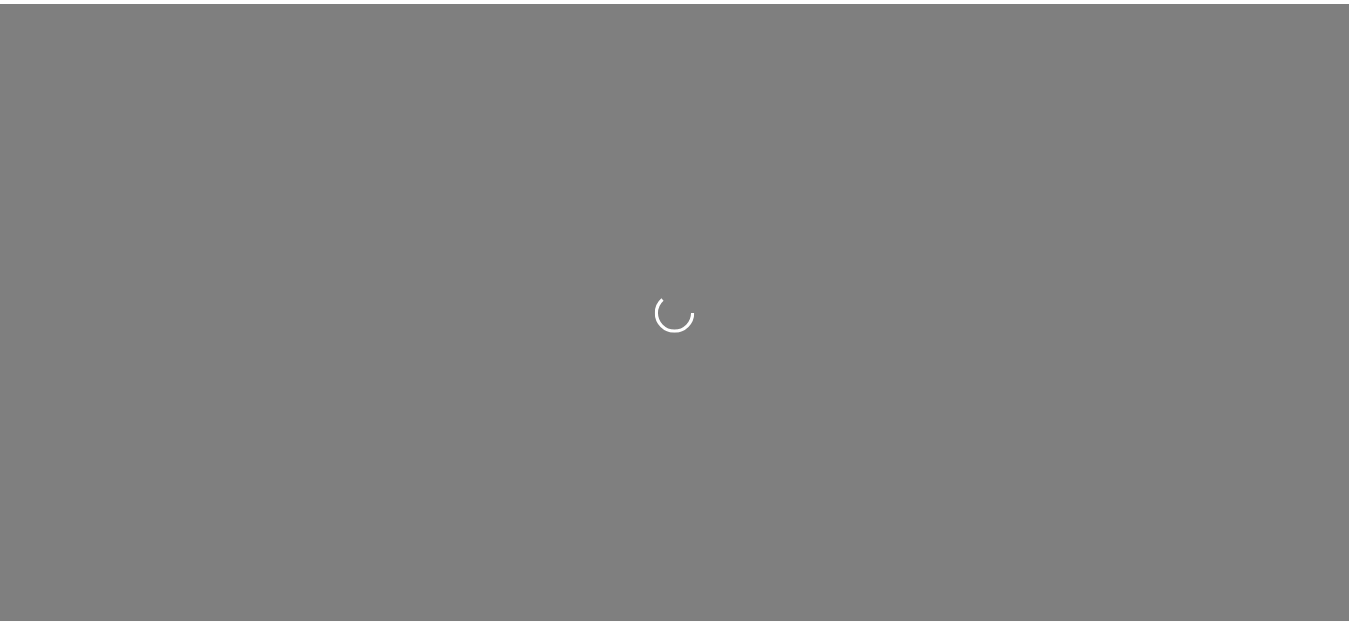 scroll, scrollTop: 0, scrollLeft: 0, axis: both 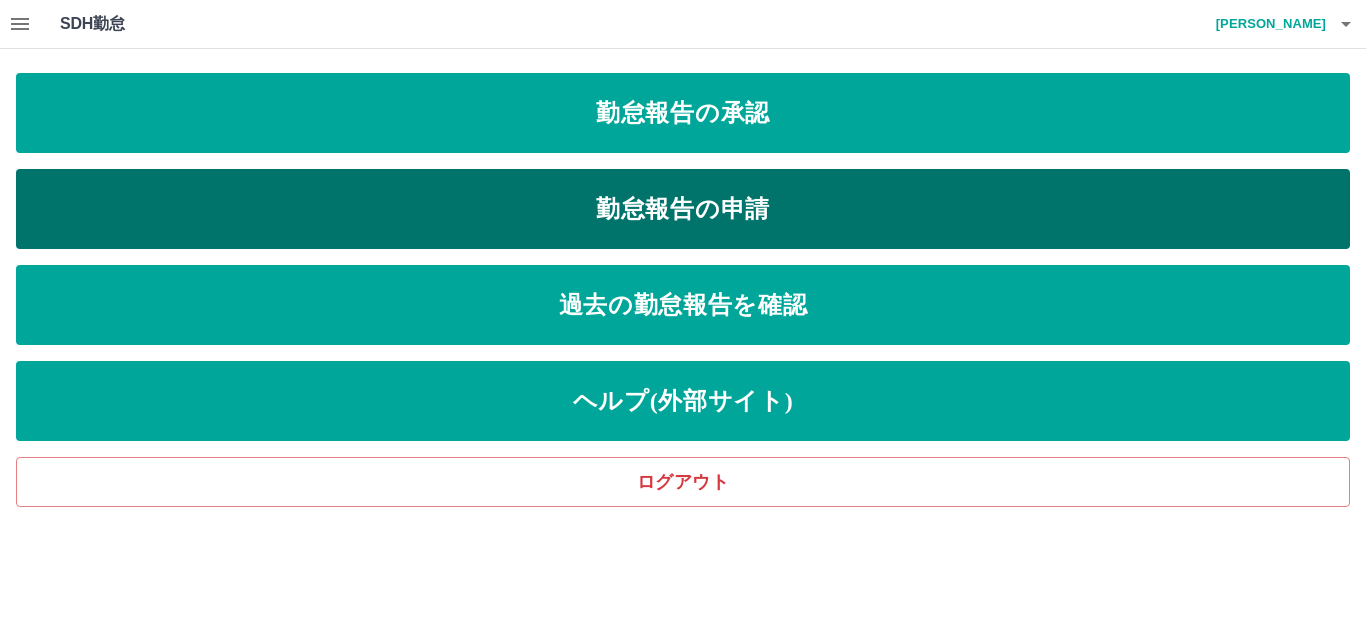 click on "勤怠報告の申請" at bounding box center (683, 209) 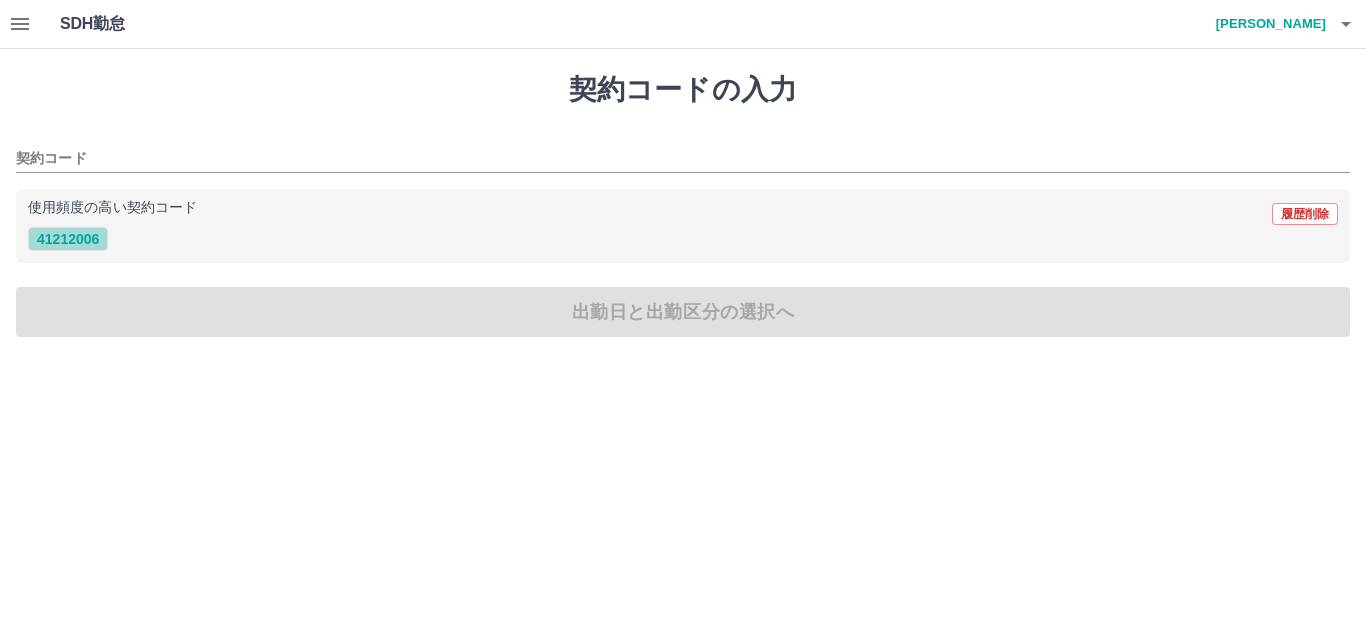 click on "41212006" at bounding box center [68, 239] 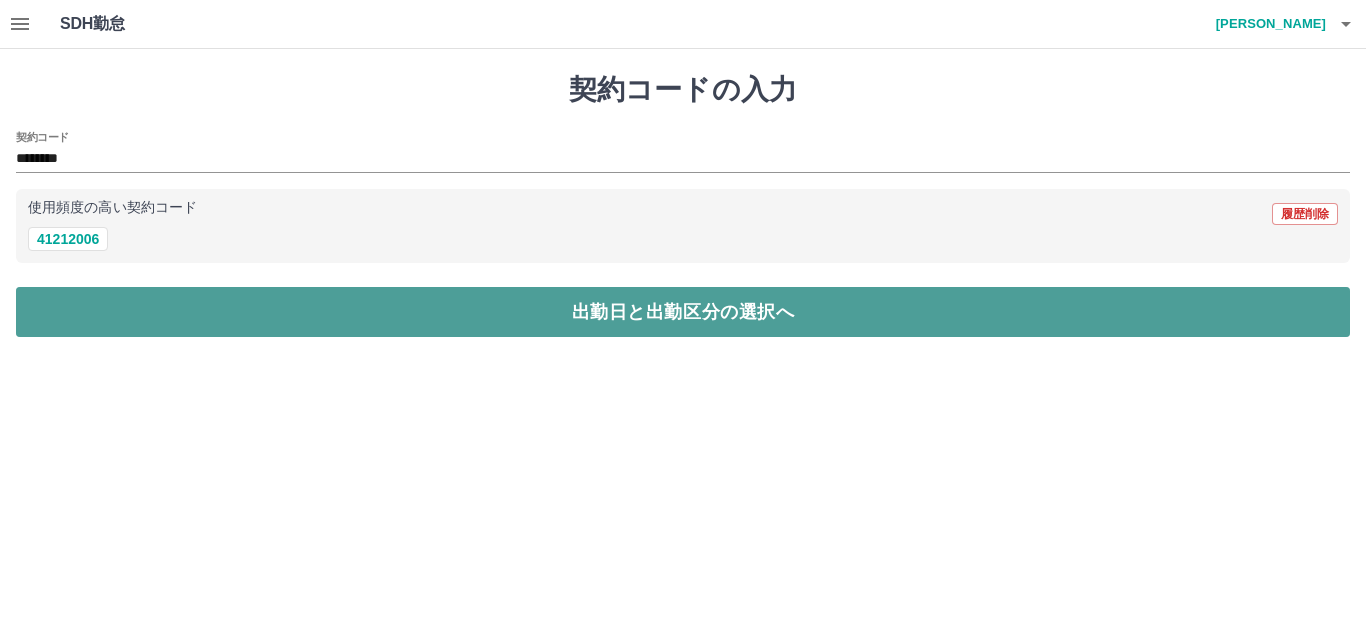click on "出勤日と出勤区分の選択へ" at bounding box center [683, 312] 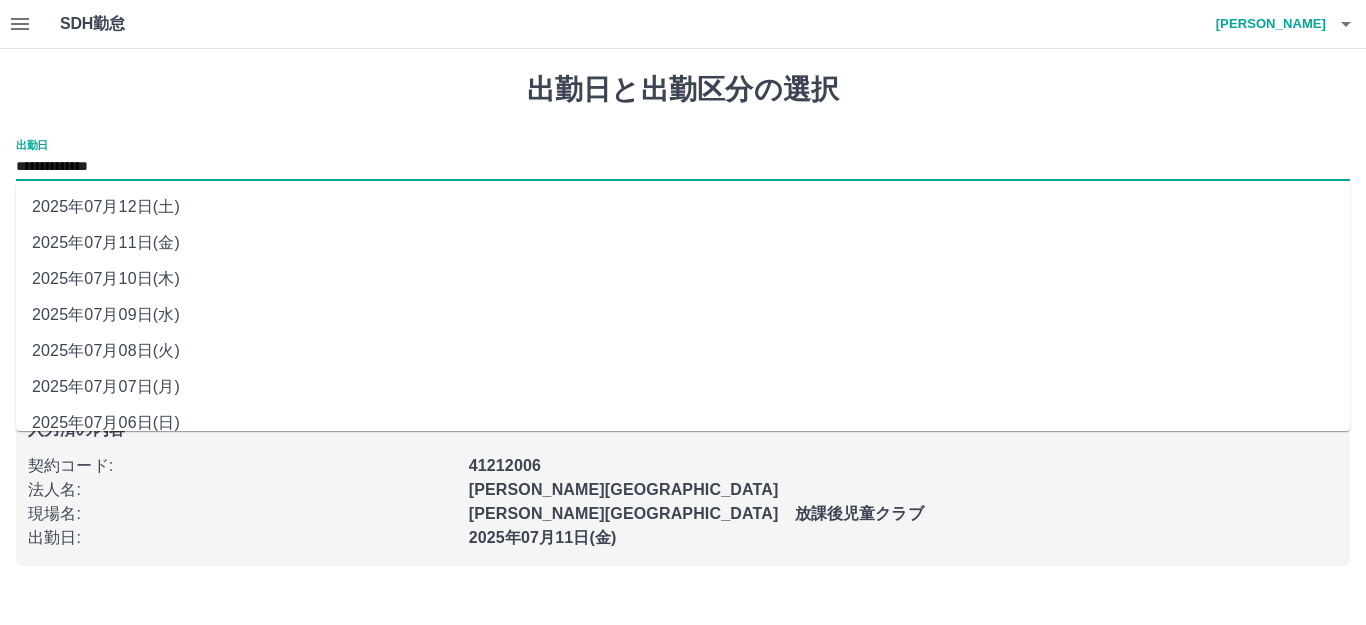click on "**********" at bounding box center (683, 167) 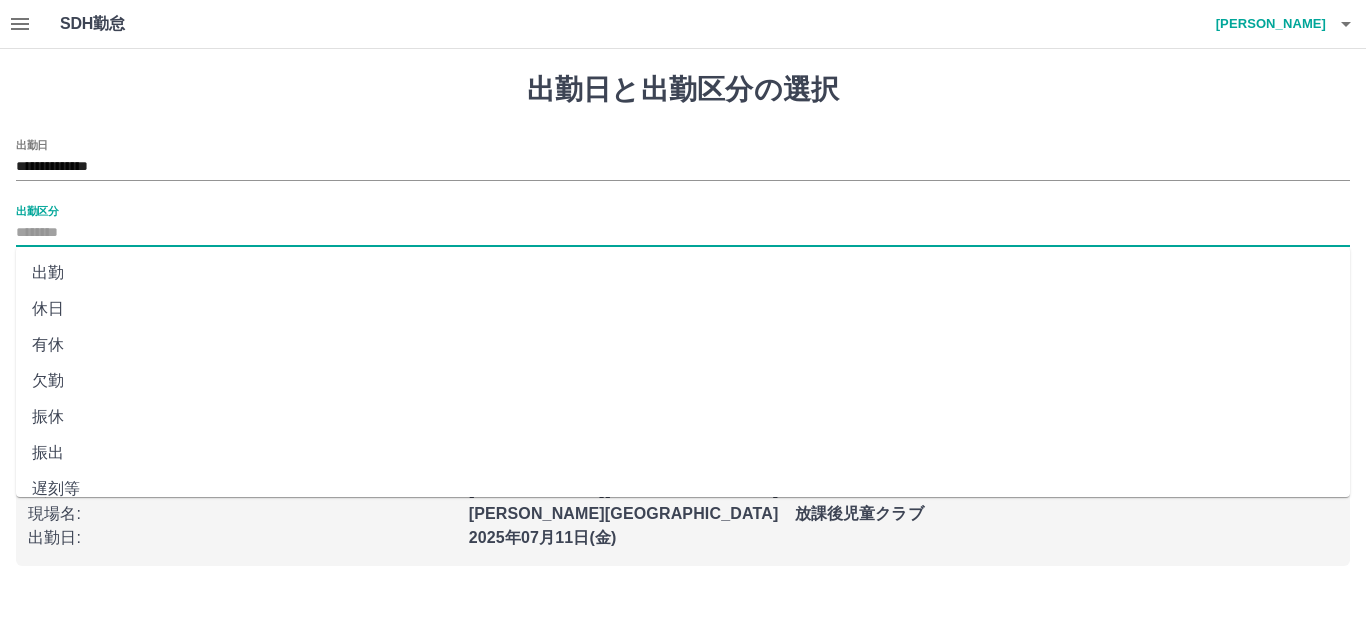 click on "出勤区分" at bounding box center [683, 233] 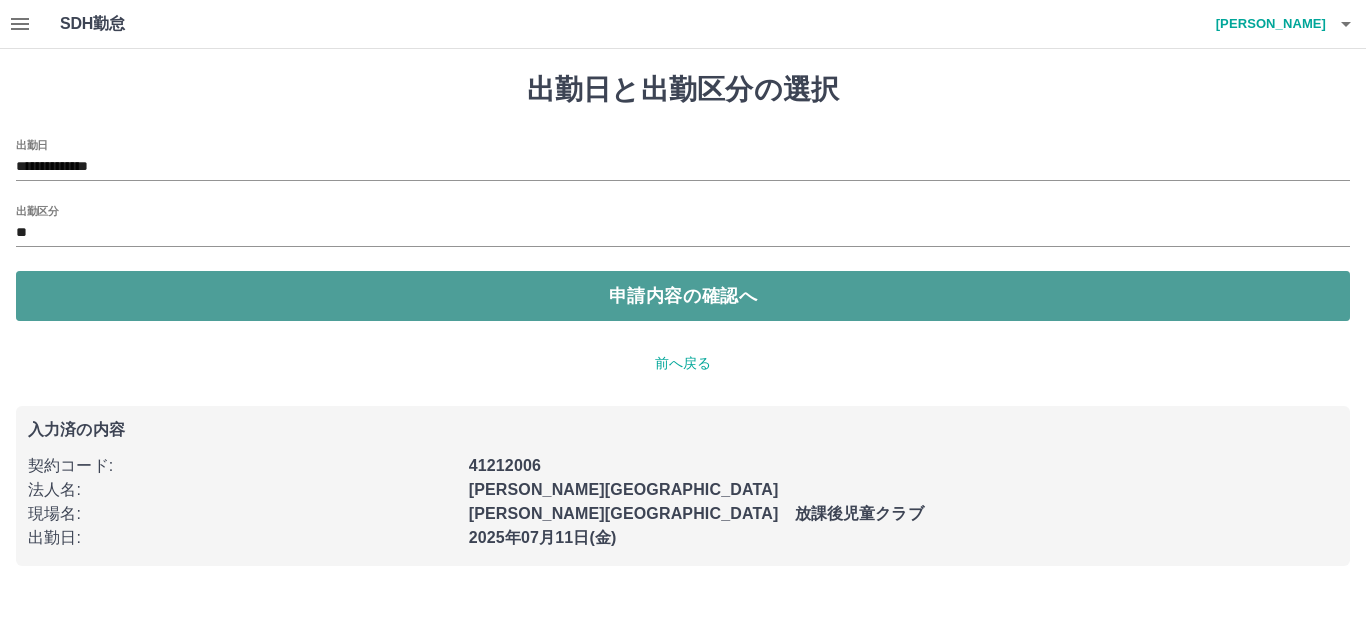 click on "申請内容の確認へ" at bounding box center [683, 296] 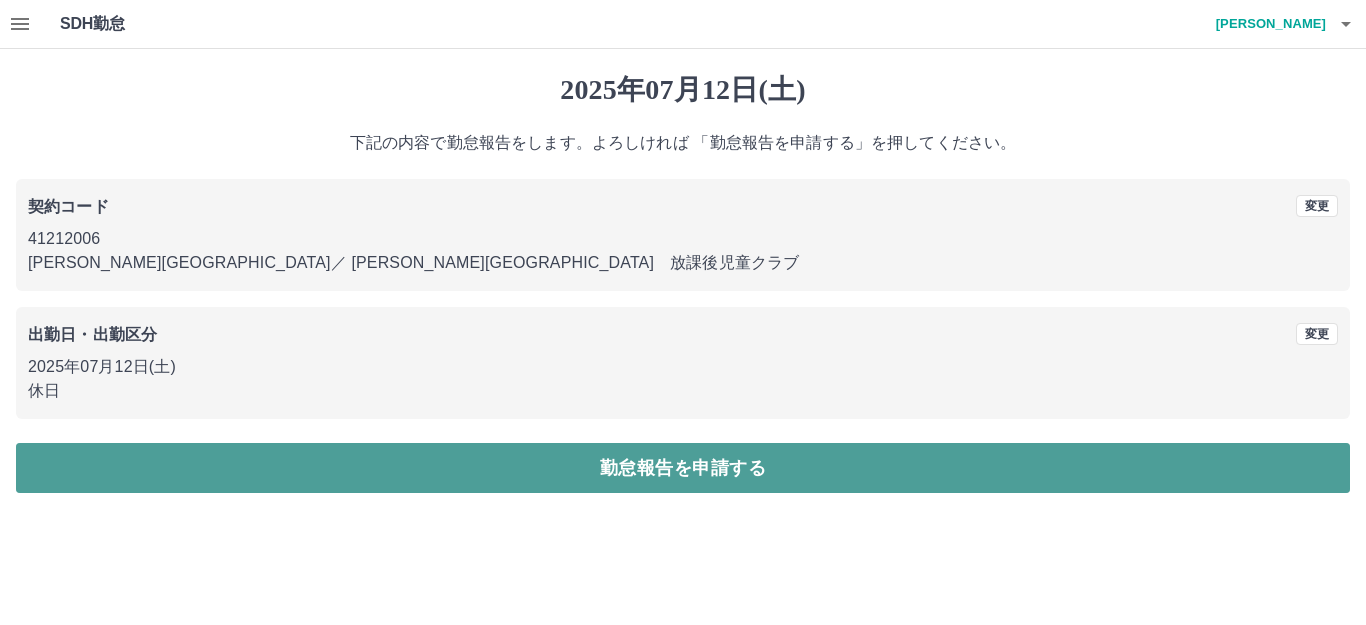 click on "勤怠報告を申請する" at bounding box center (683, 468) 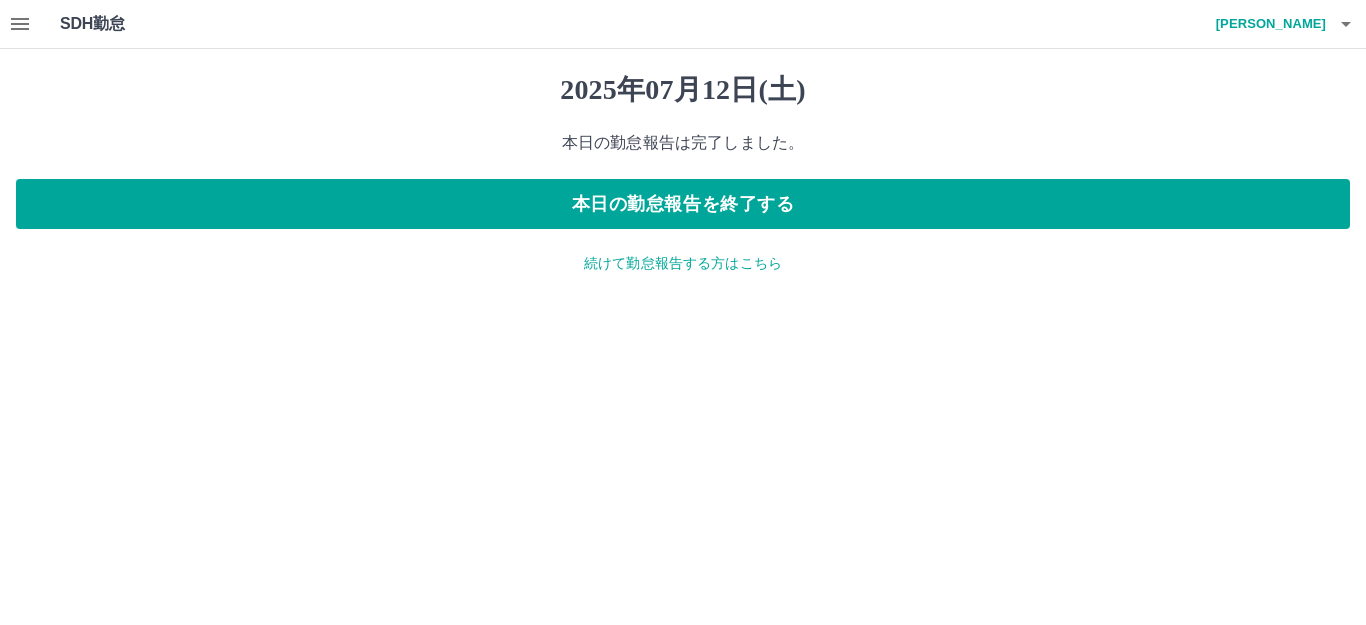 click on "続けて勤怠報告する方はこちら" at bounding box center (683, 263) 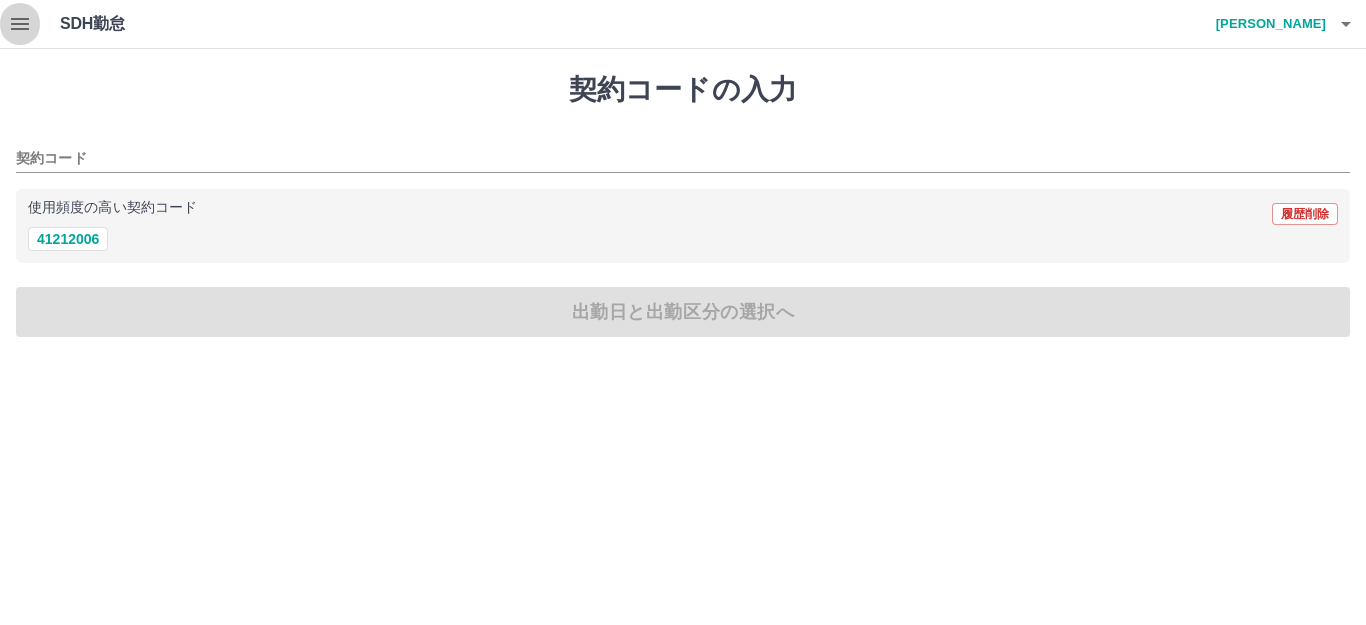 click 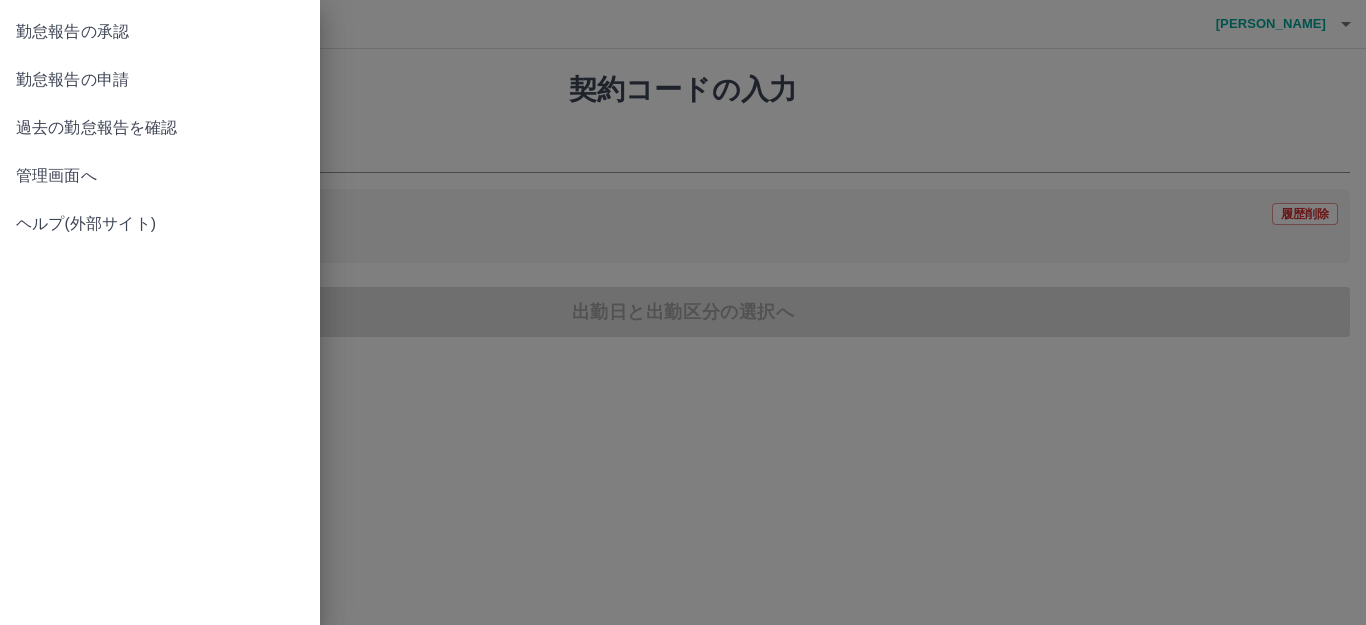 click on "勤怠報告の承認" at bounding box center (160, 32) 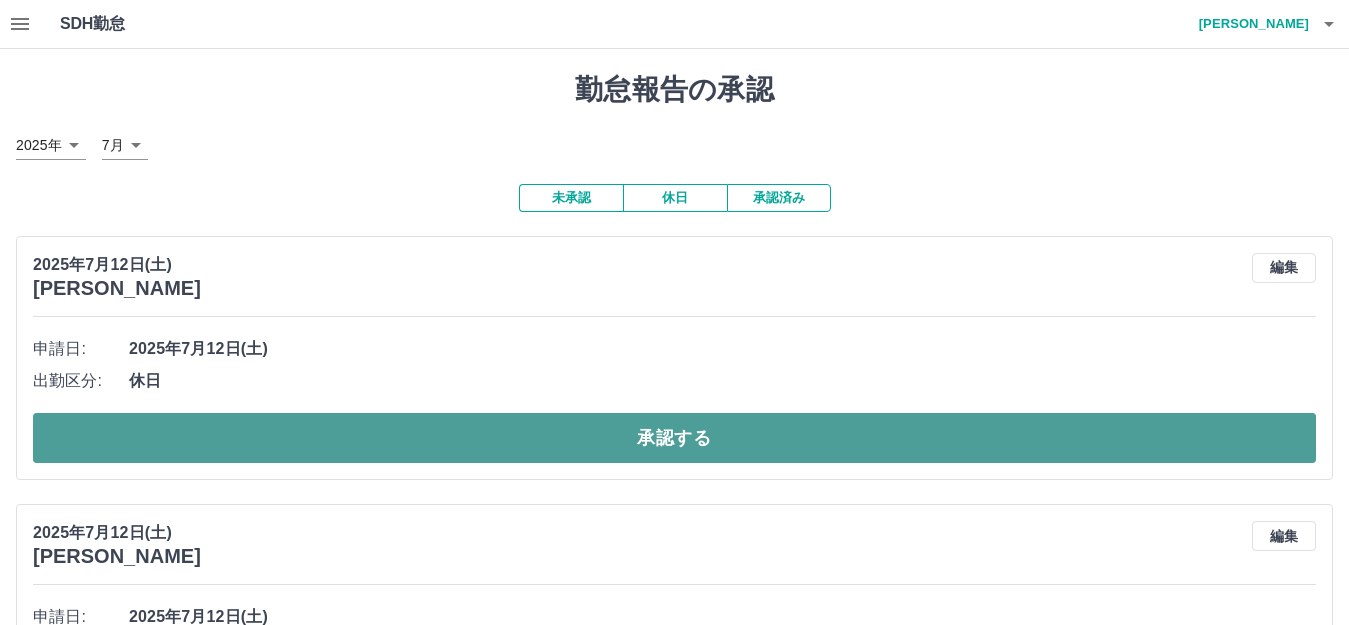 click on "承認する" at bounding box center (674, 438) 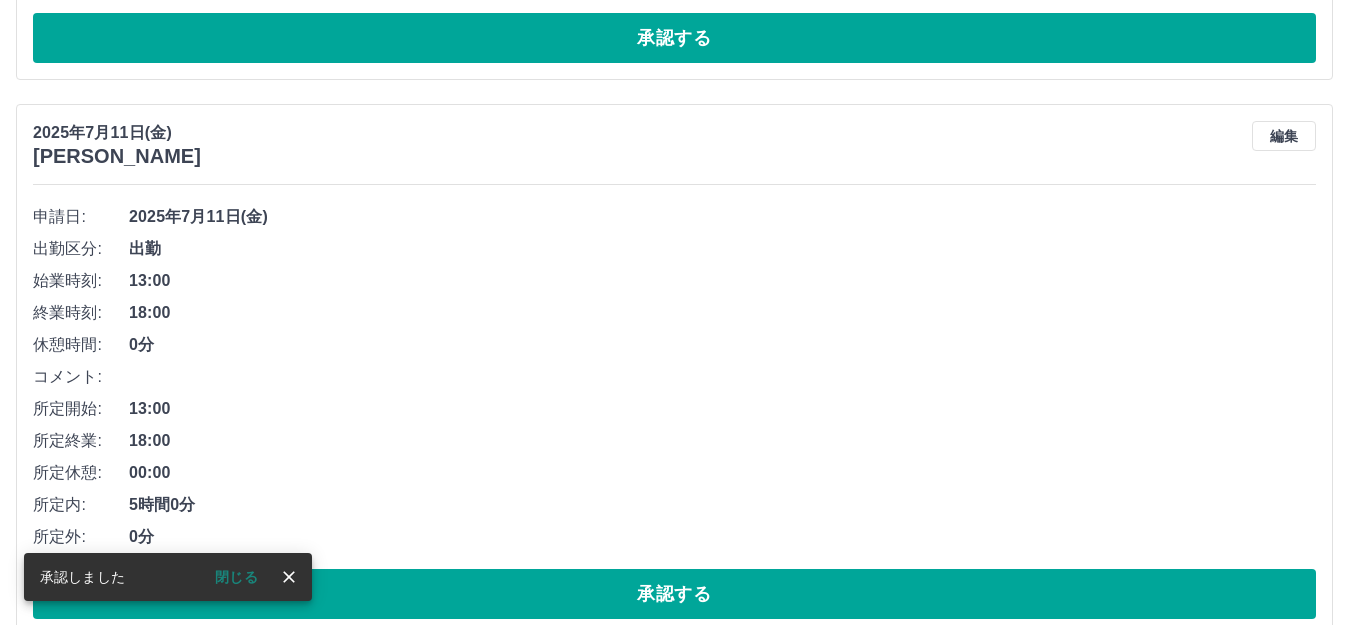 scroll, scrollTop: 500, scrollLeft: 0, axis: vertical 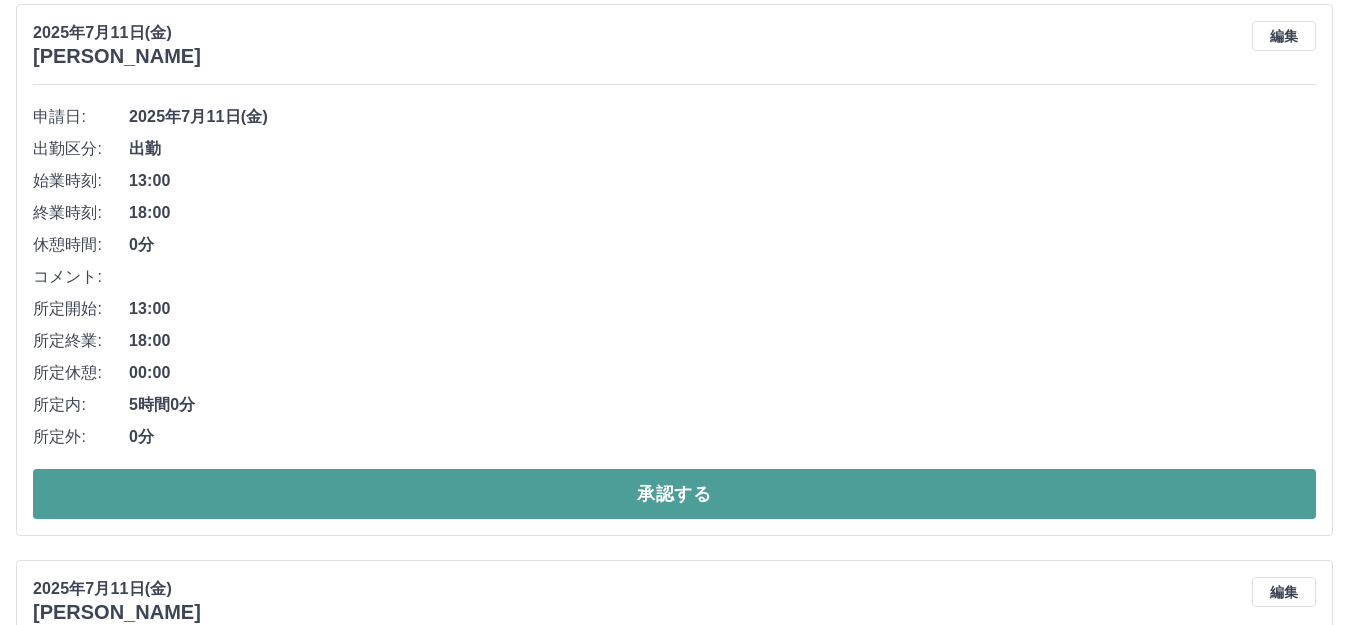 click on "承認する" at bounding box center [674, 494] 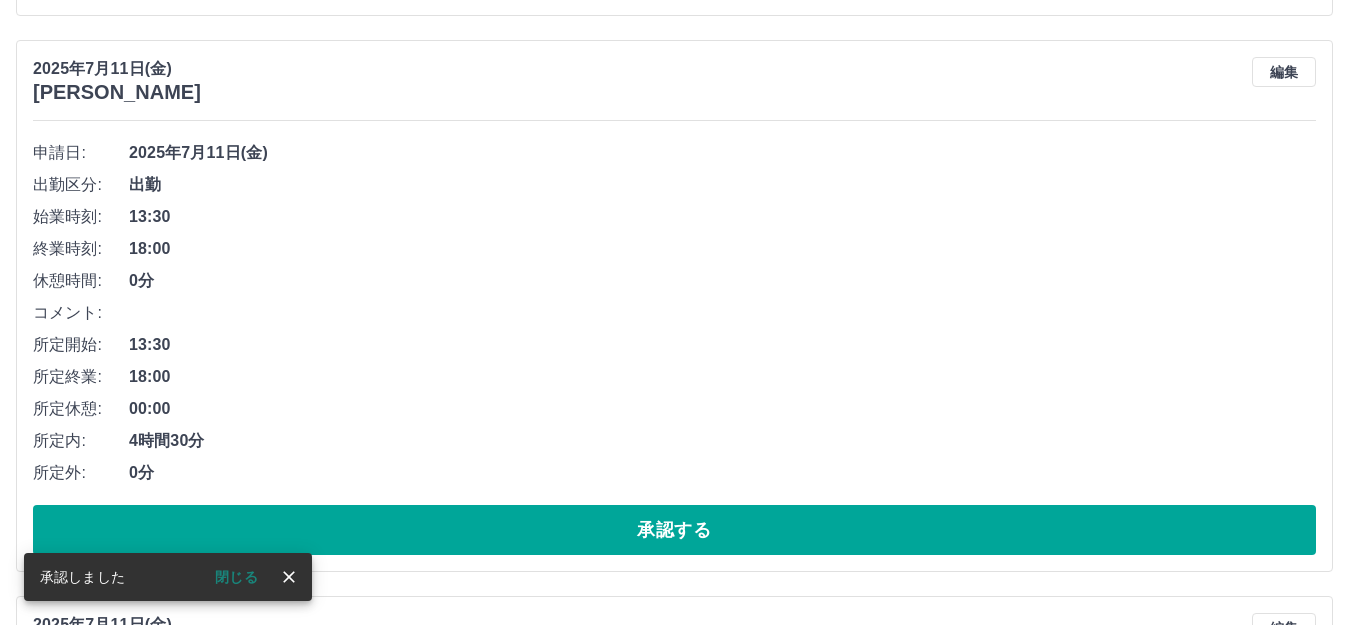 scroll, scrollTop: 500, scrollLeft: 0, axis: vertical 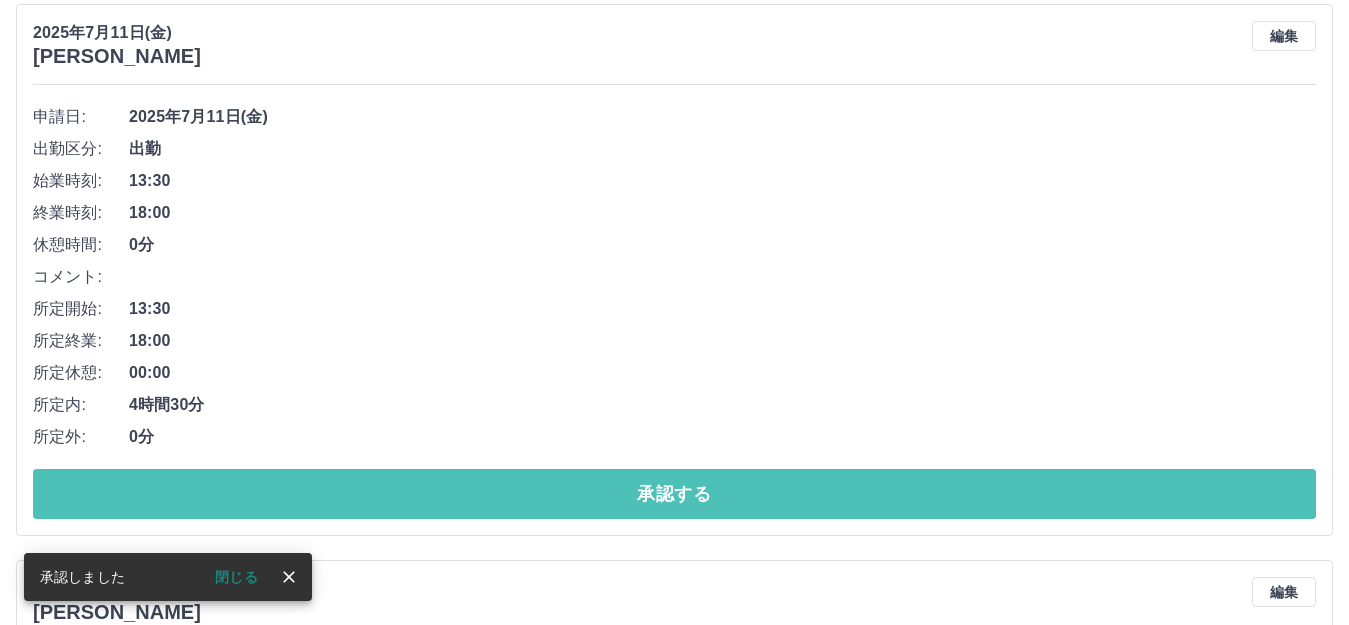click on "承認する" at bounding box center (674, 494) 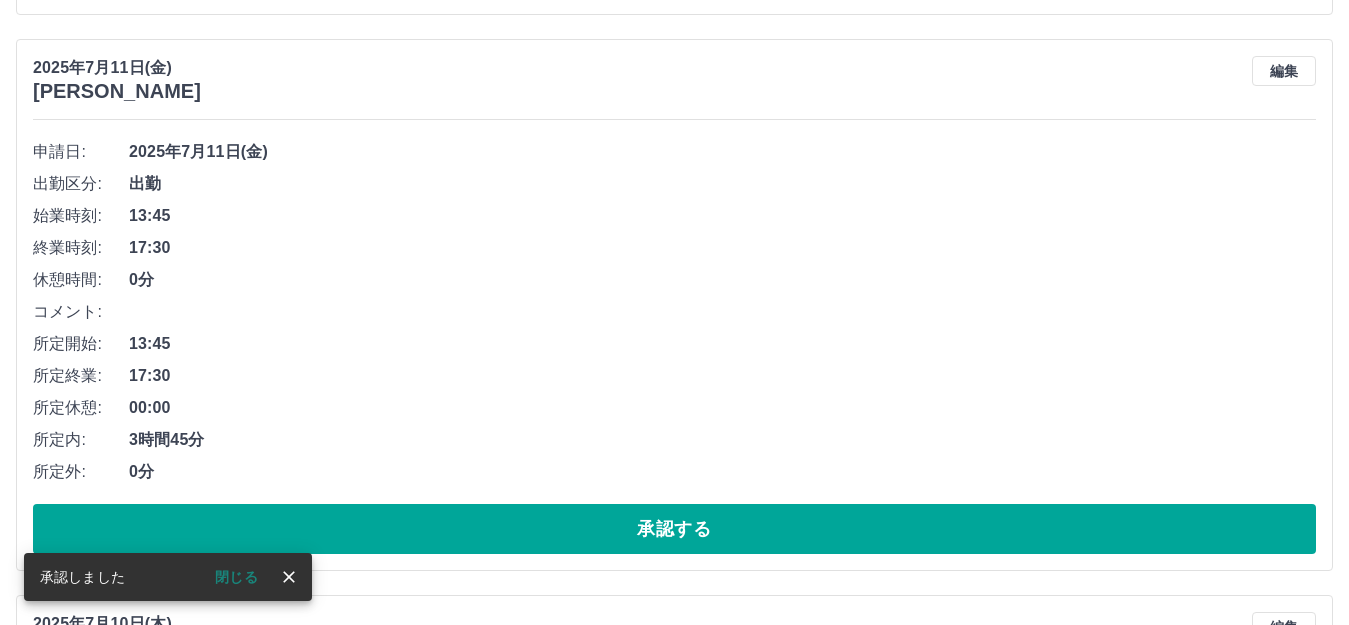scroll, scrollTop: 500, scrollLeft: 0, axis: vertical 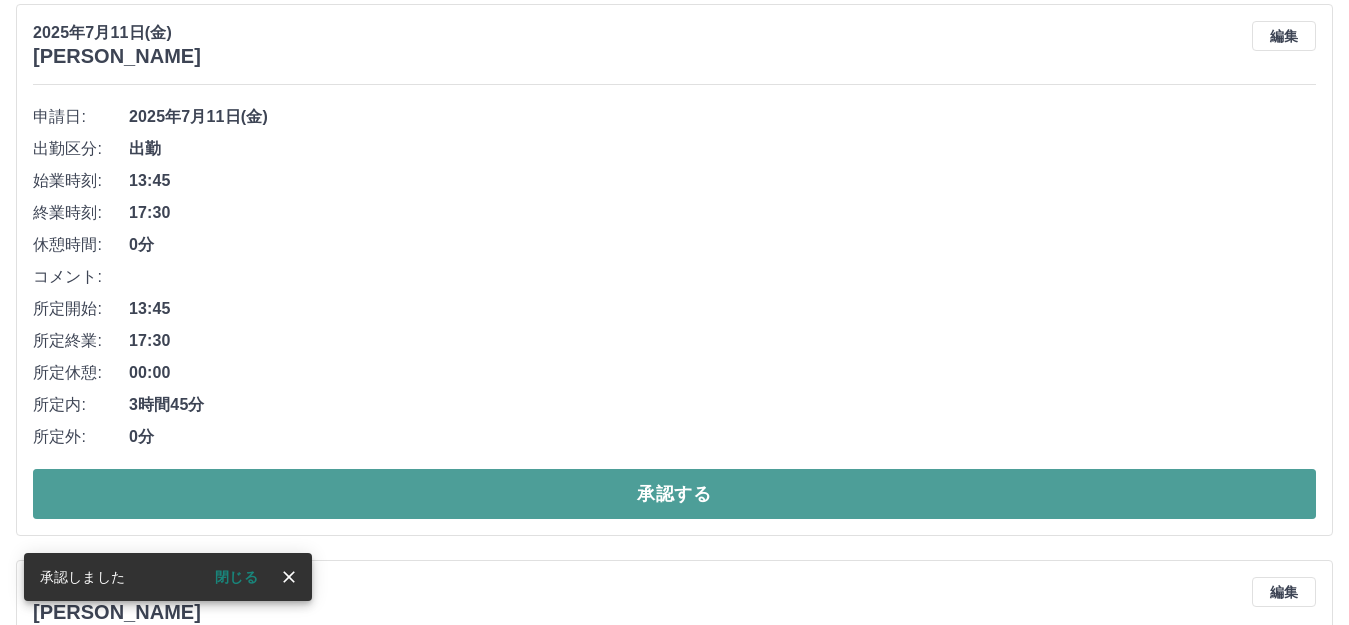 click on "承認する" at bounding box center (674, 494) 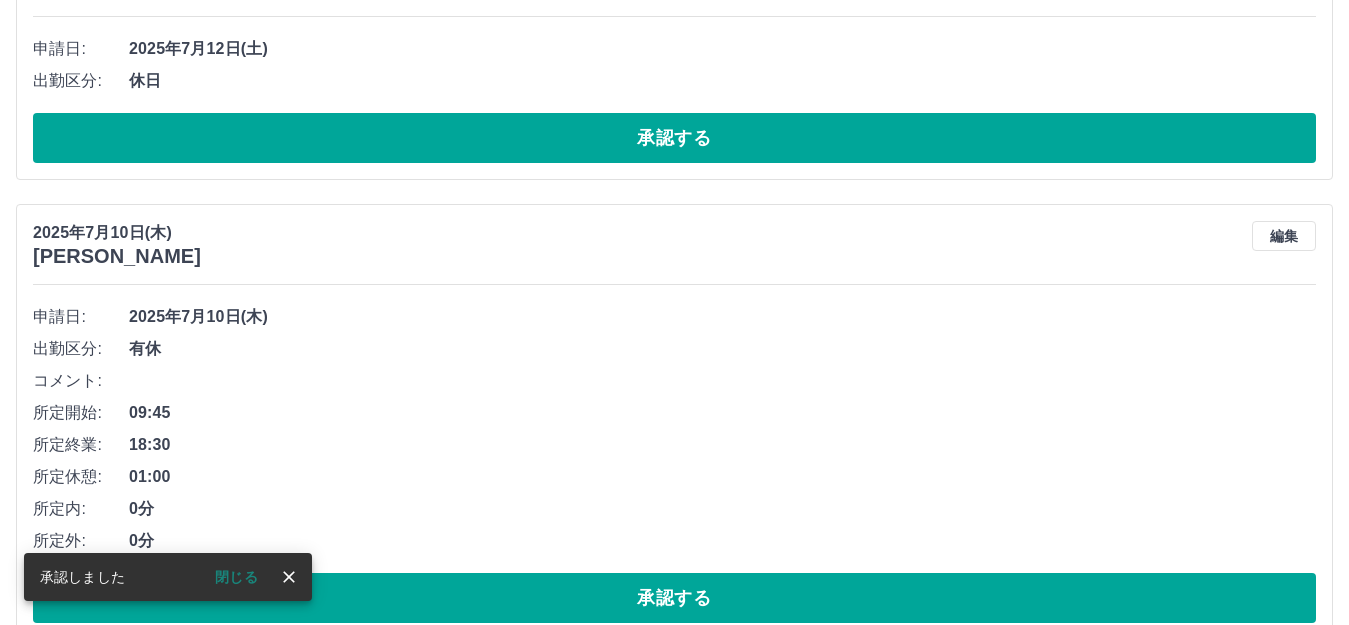 scroll, scrollTop: 341, scrollLeft: 0, axis: vertical 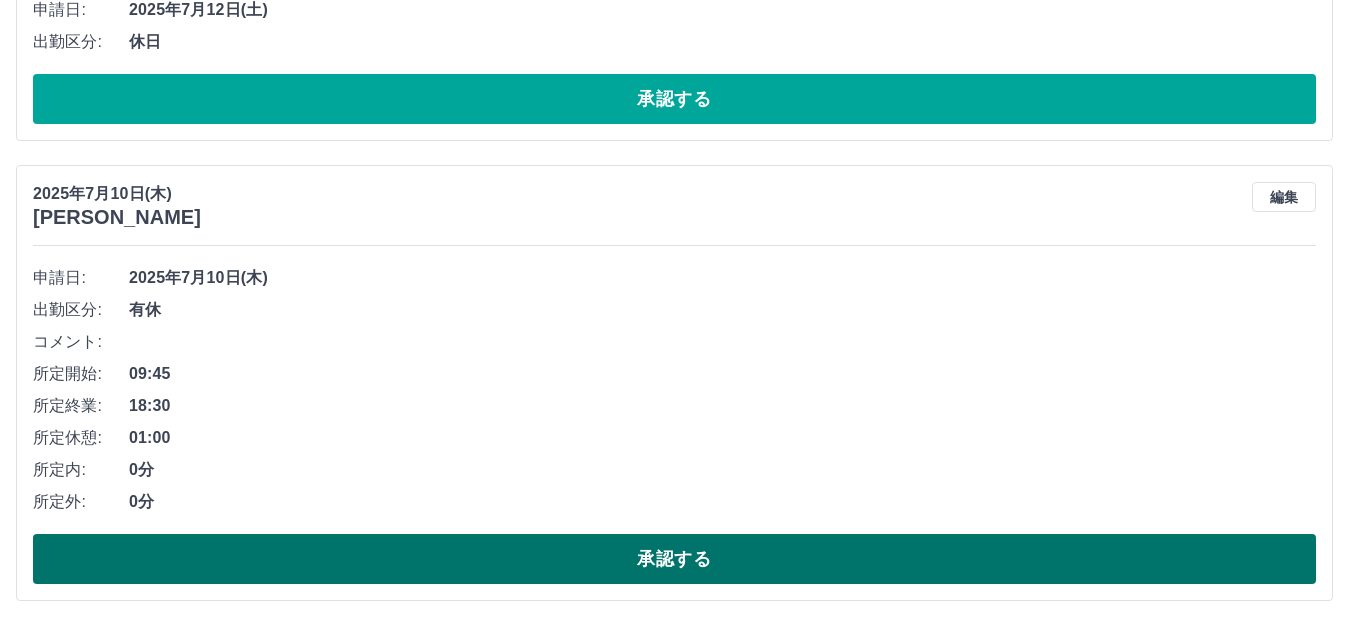 click on "承認する" at bounding box center (674, 559) 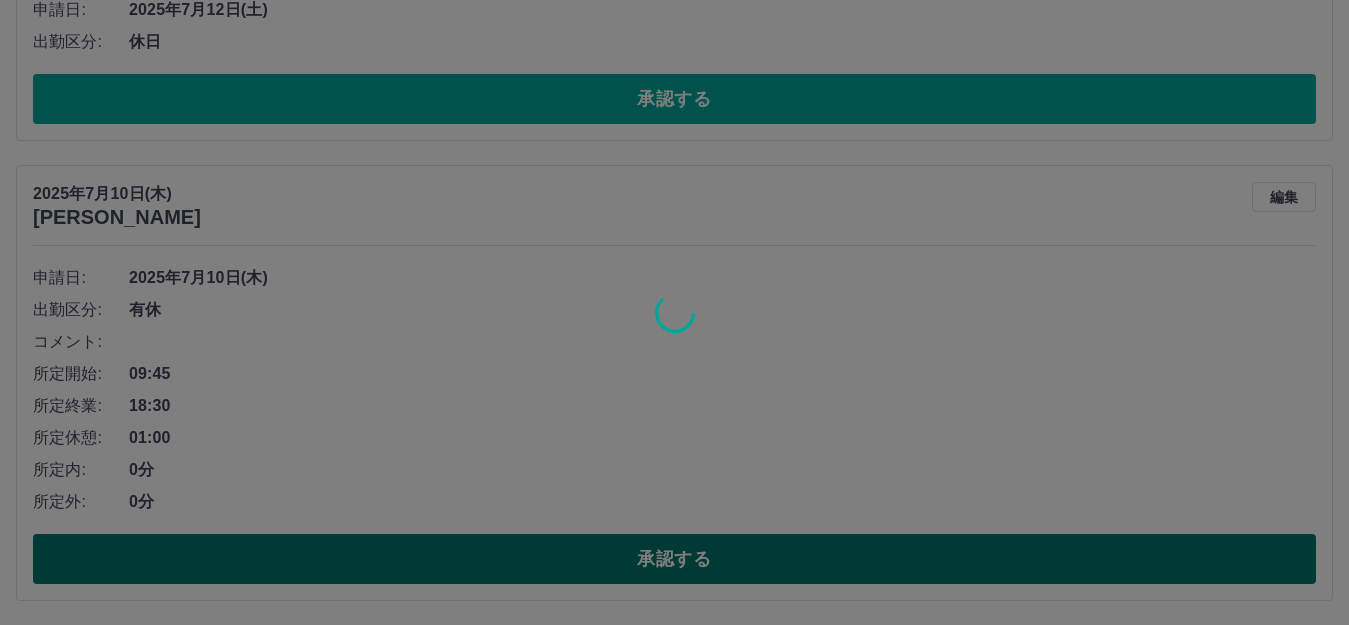 scroll, scrollTop: 0, scrollLeft: 0, axis: both 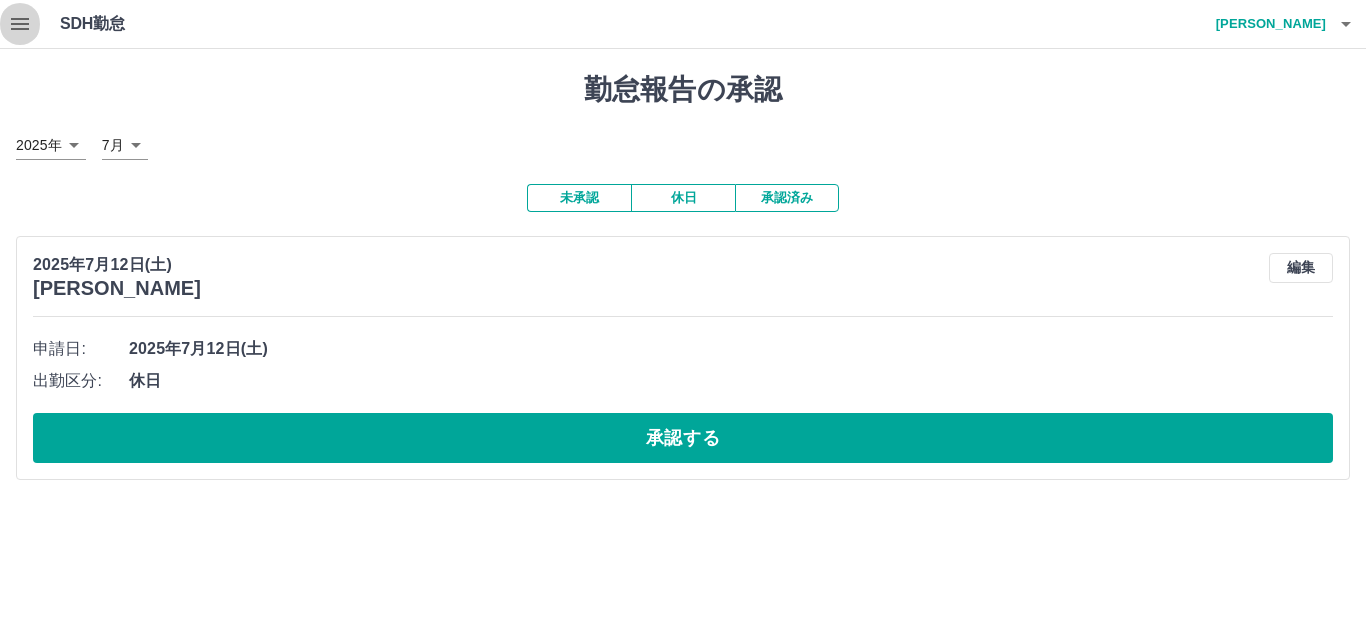 click 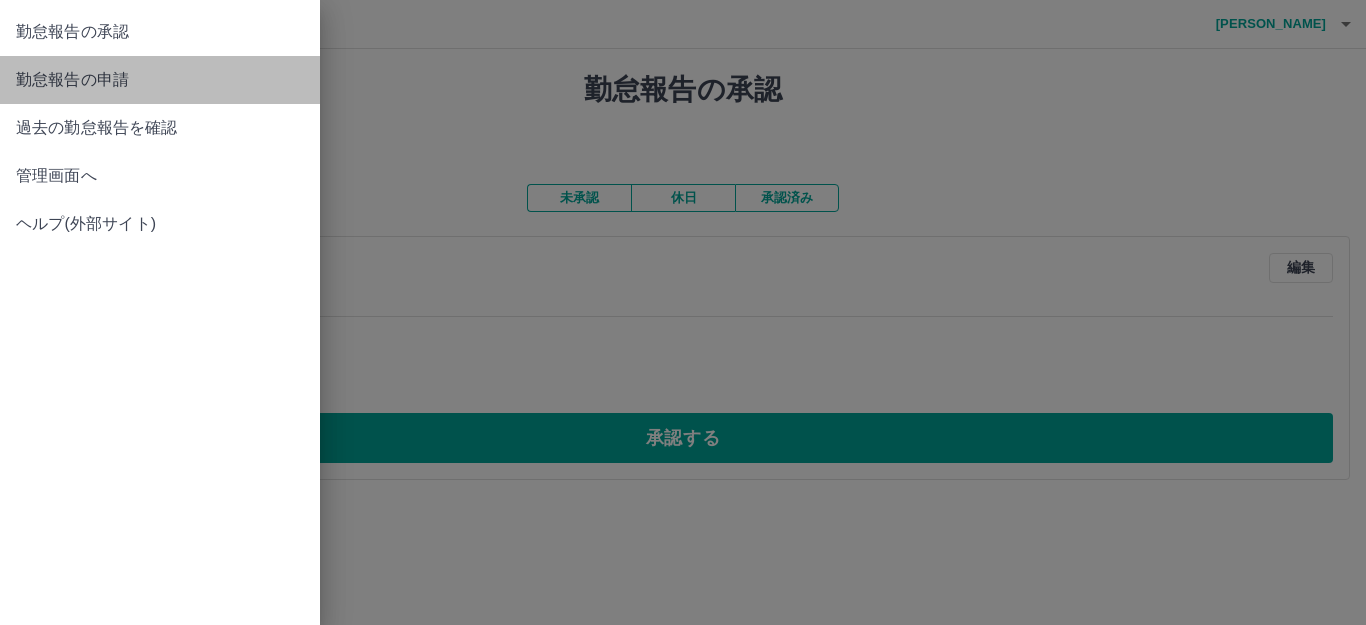 click on "勤怠報告の申請" at bounding box center [160, 80] 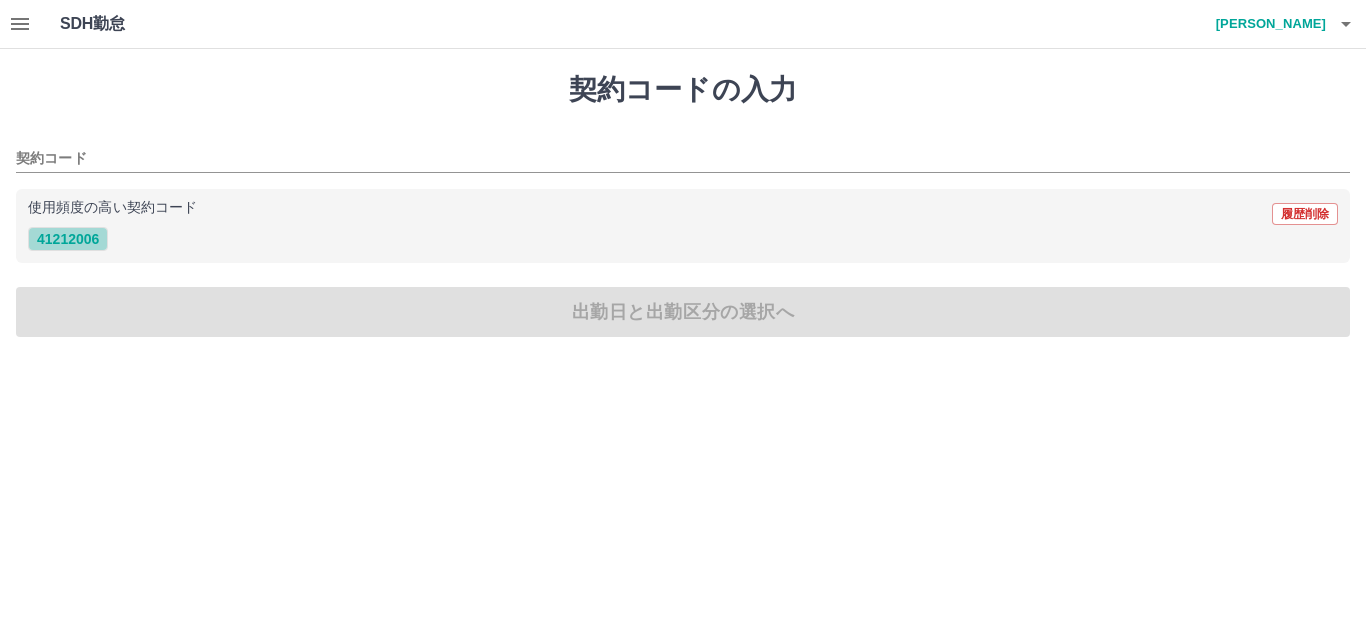 click on "41212006" at bounding box center (68, 239) 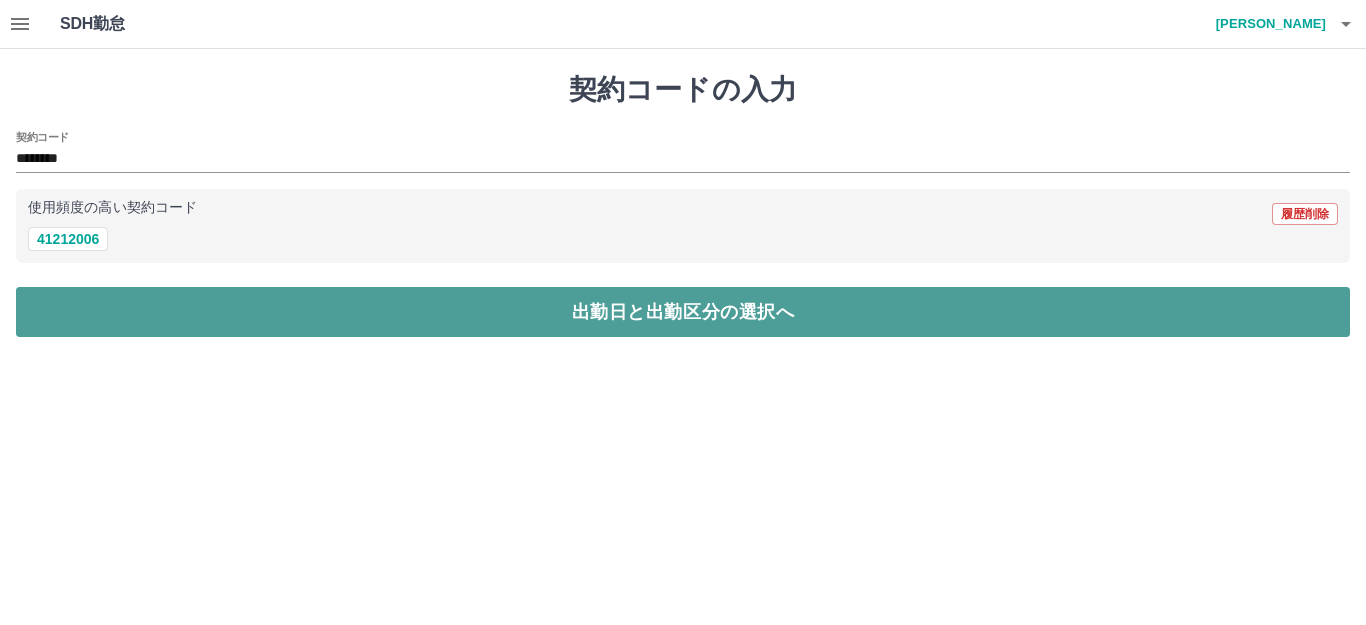 click on "出勤日と出勤区分の選択へ" at bounding box center [683, 312] 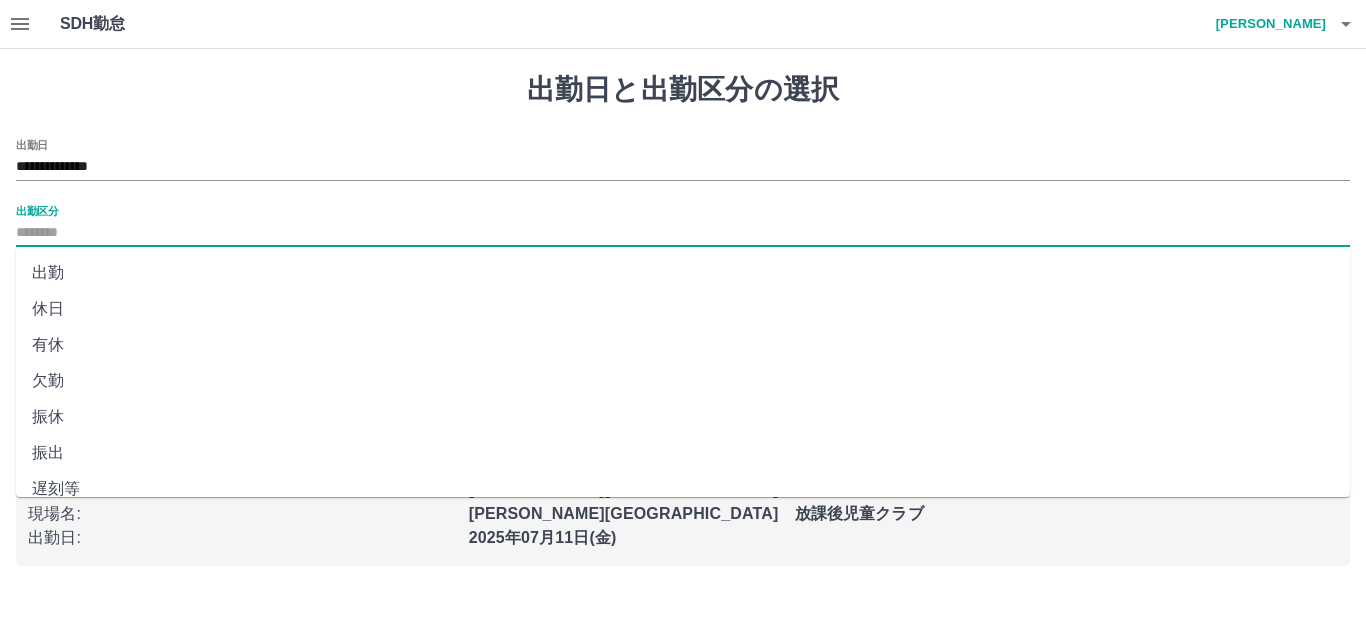 click on "出勤区分" at bounding box center [683, 233] 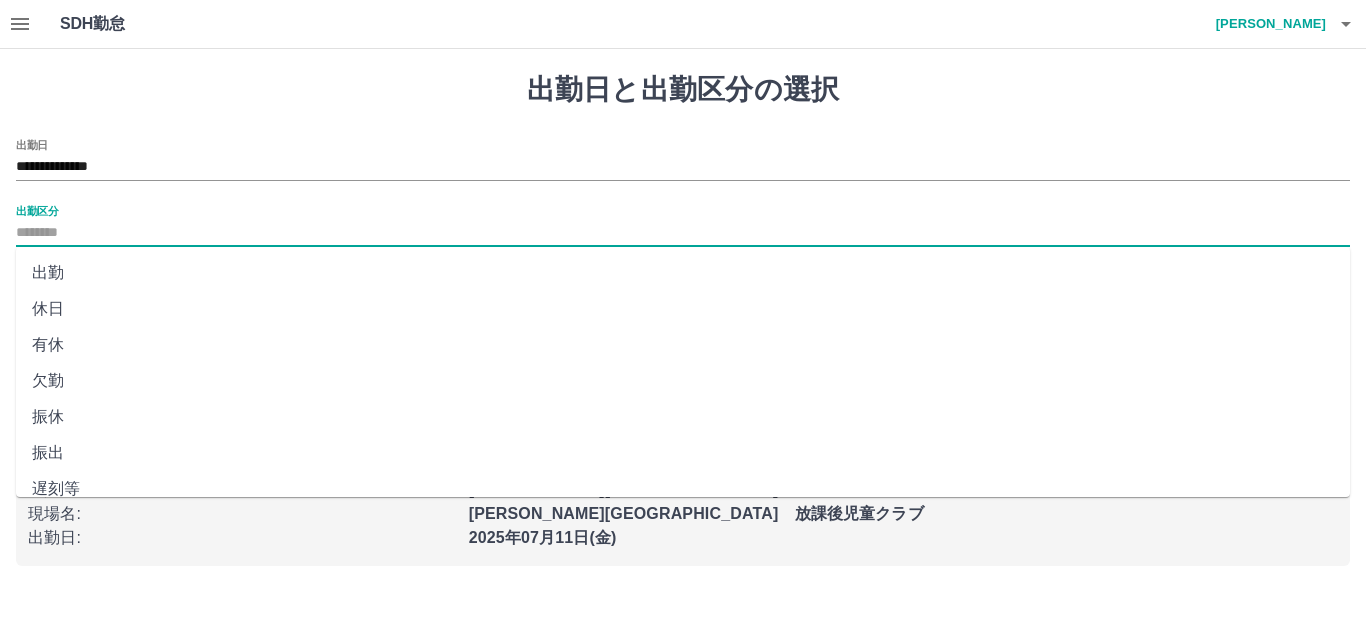 click on "出勤" at bounding box center [683, 273] 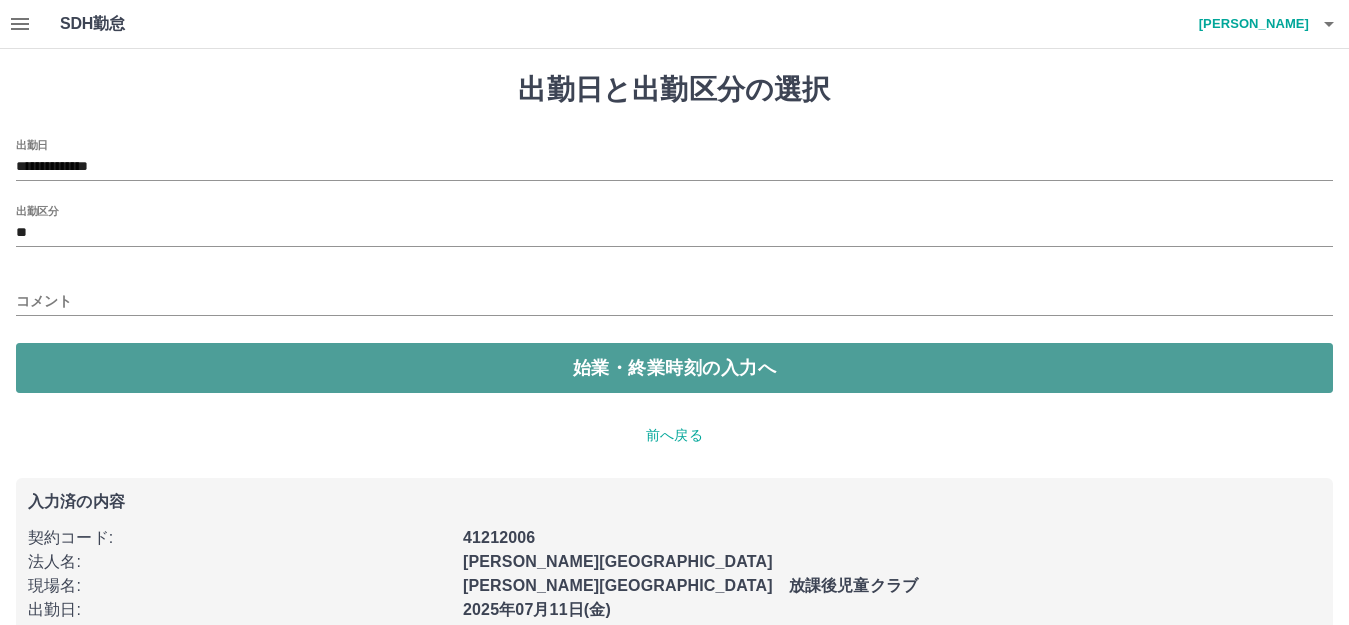 click on "始業・終業時刻の入力へ" at bounding box center (674, 368) 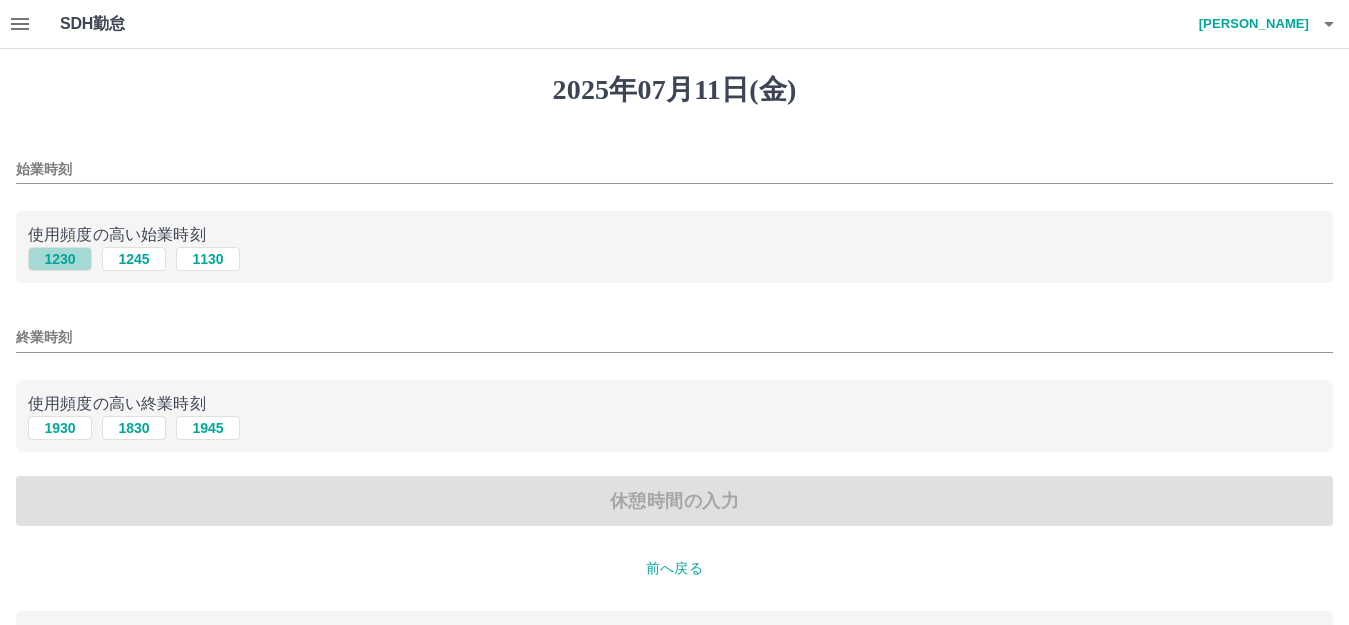 click on "1230" at bounding box center [60, 259] 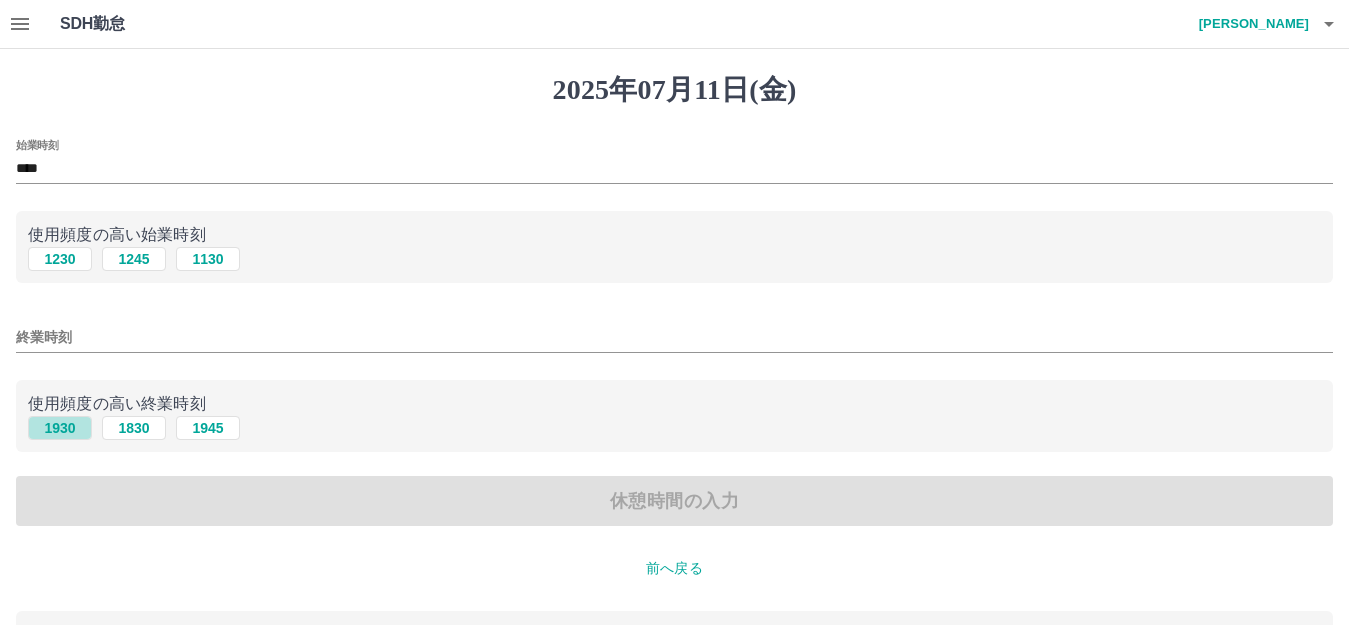 drag, startPoint x: 58, startPoint y: 422, endPoint x: 70, endPoint y: 409, distance: 17.691807 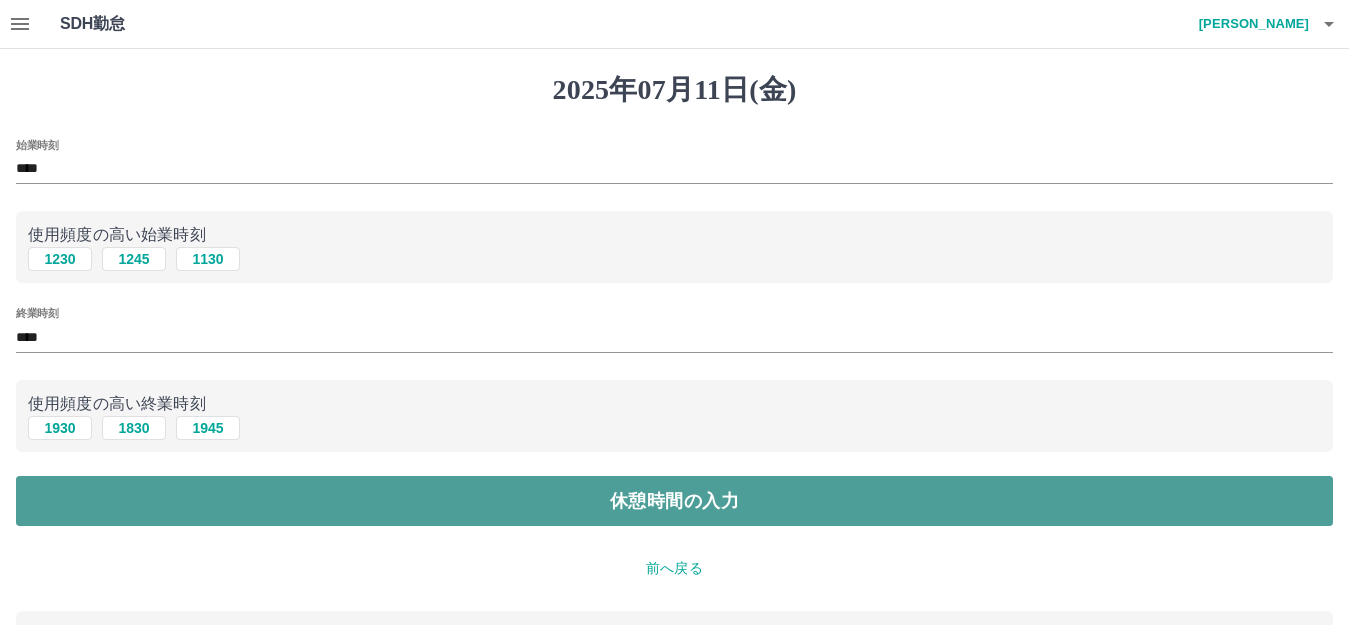 click on "休憩時間の入力" at bounding box center (674, 501) 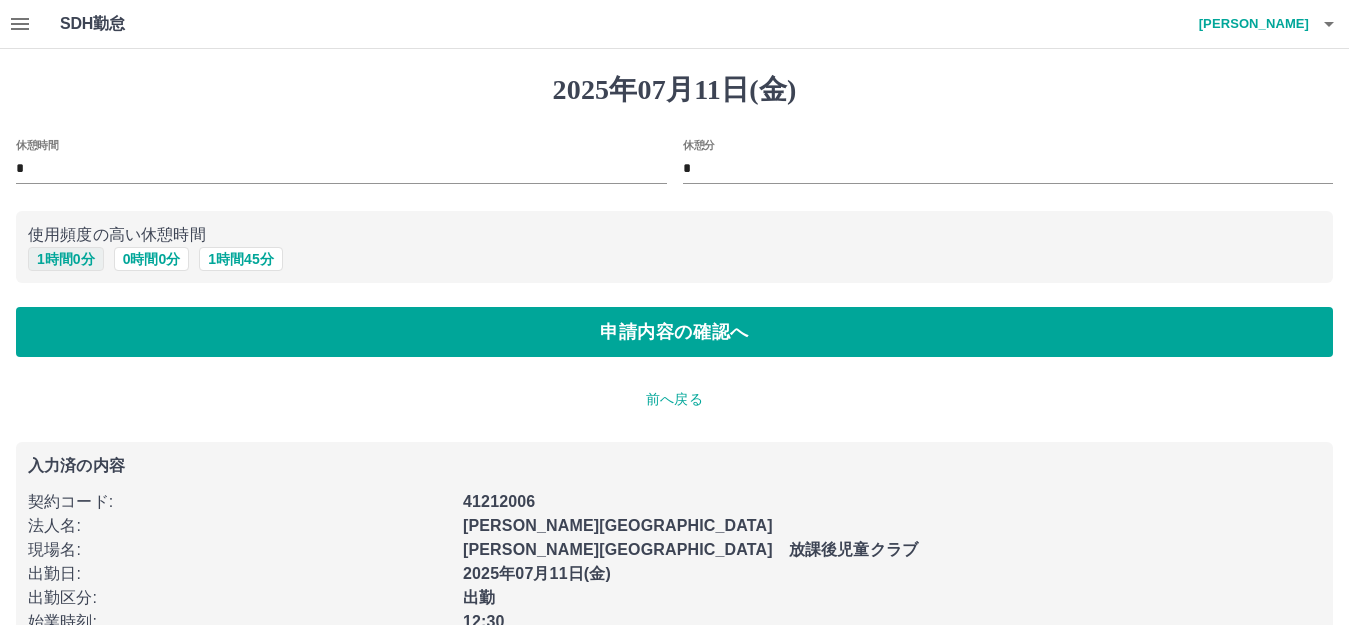 click on "1 時間 0 分" at bounding box center (66, 259) 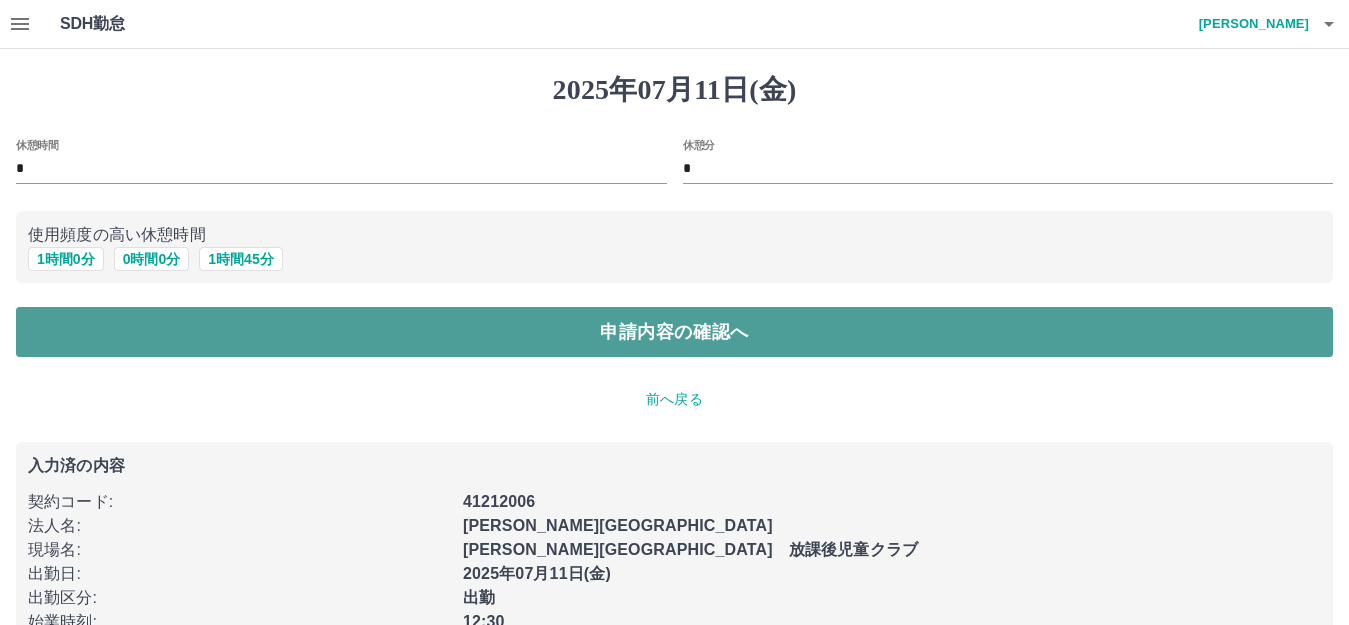 click on "申請内容の確認へ" at bounding box center [674, 332] 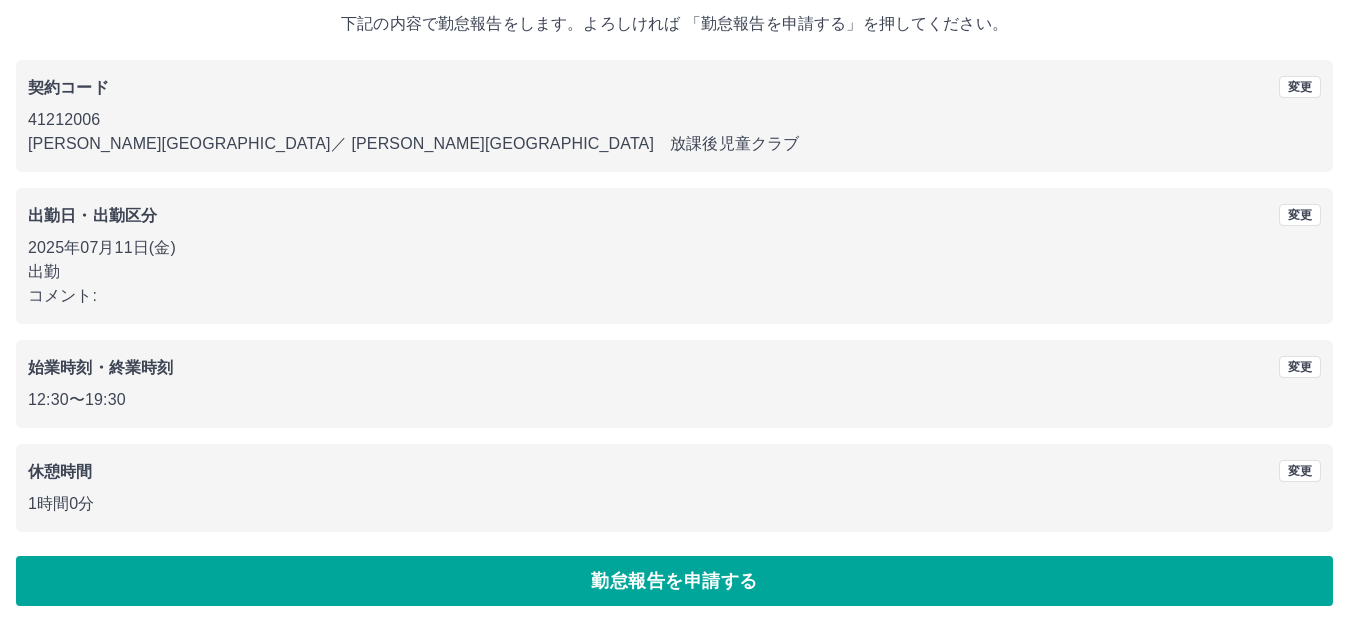 scroll, scrollTop: 124, scrollLeft: 0, axis: vertical 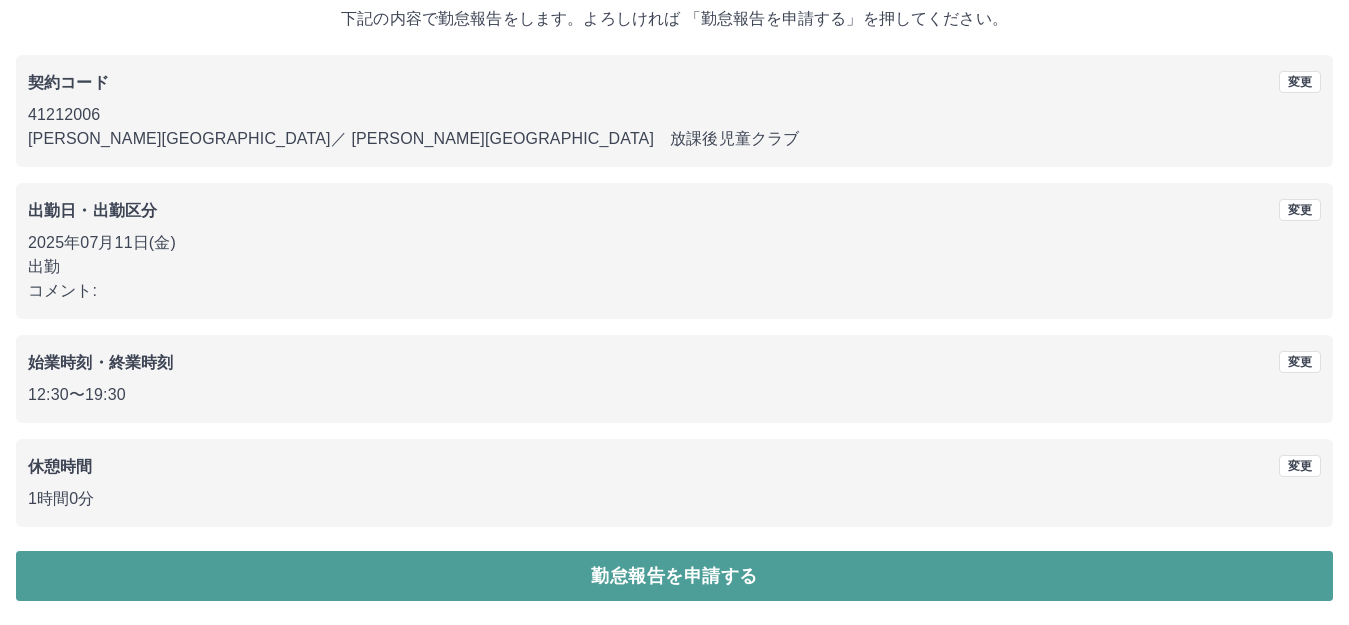 click on "勤怠報告を申請する" at bounding box center (674, 576) 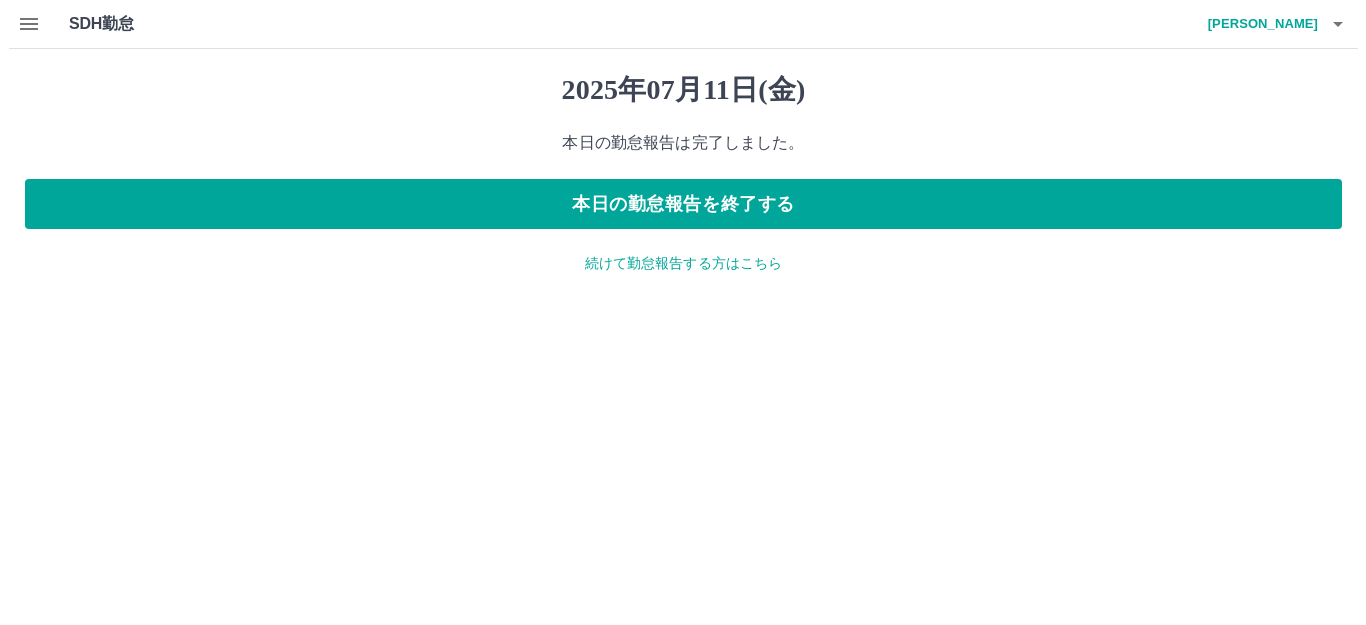 scroll, scrollTop: 0, scrollLeft: 0, axis: both 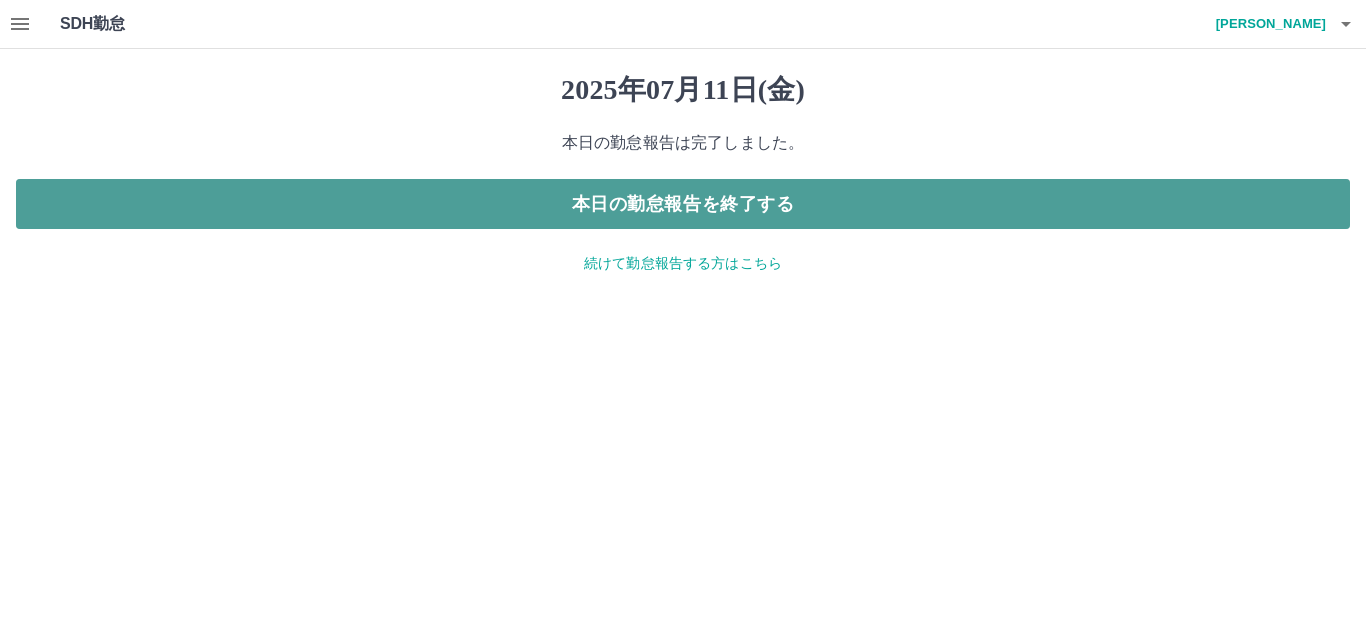 click on "本日の勤怠報告を終了する" at bounding box center [683, 204] 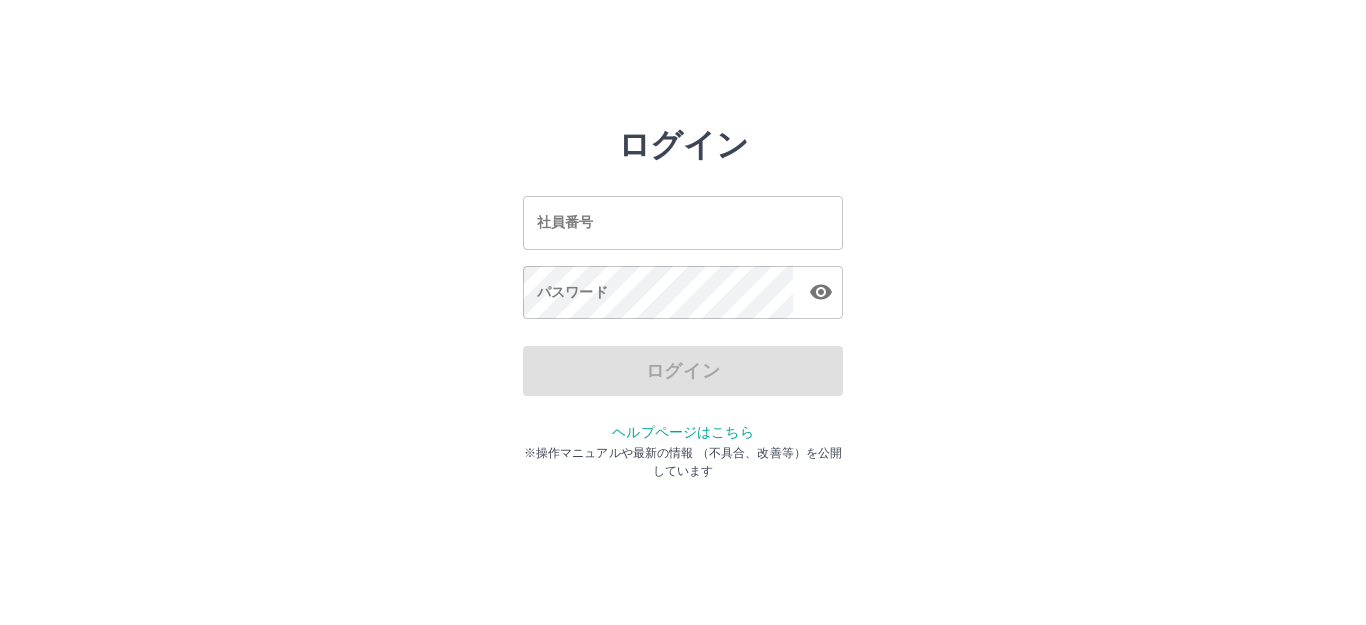 scroll, scrollTop: 0, scrollLeft: 0, axis: both 